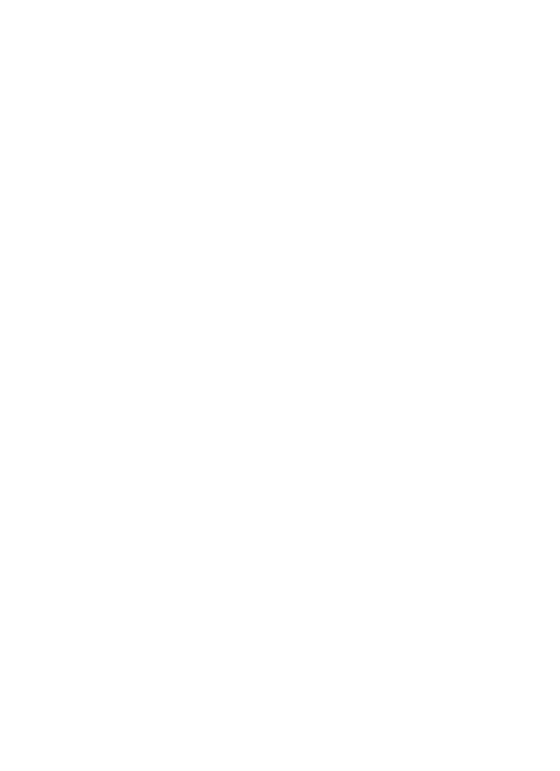 scroll, scrollTop: 0, scrollLeft: 0, axis: both 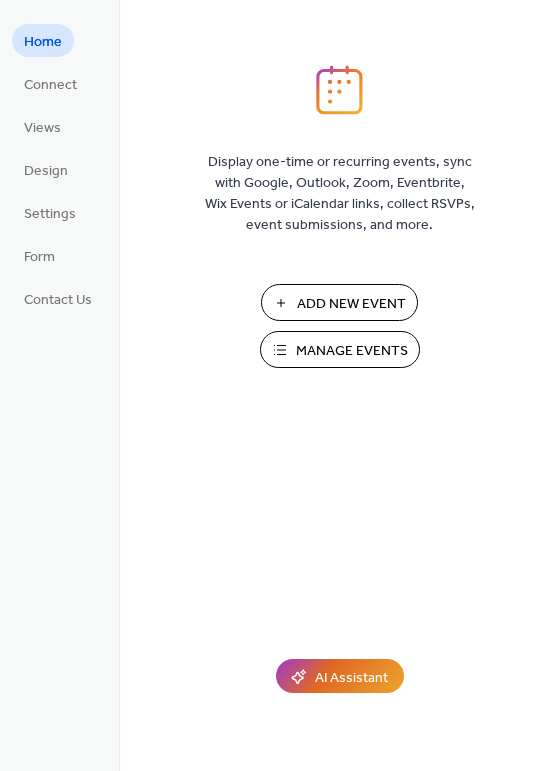 click on "Manage Events" at bounding box center (352, 351) 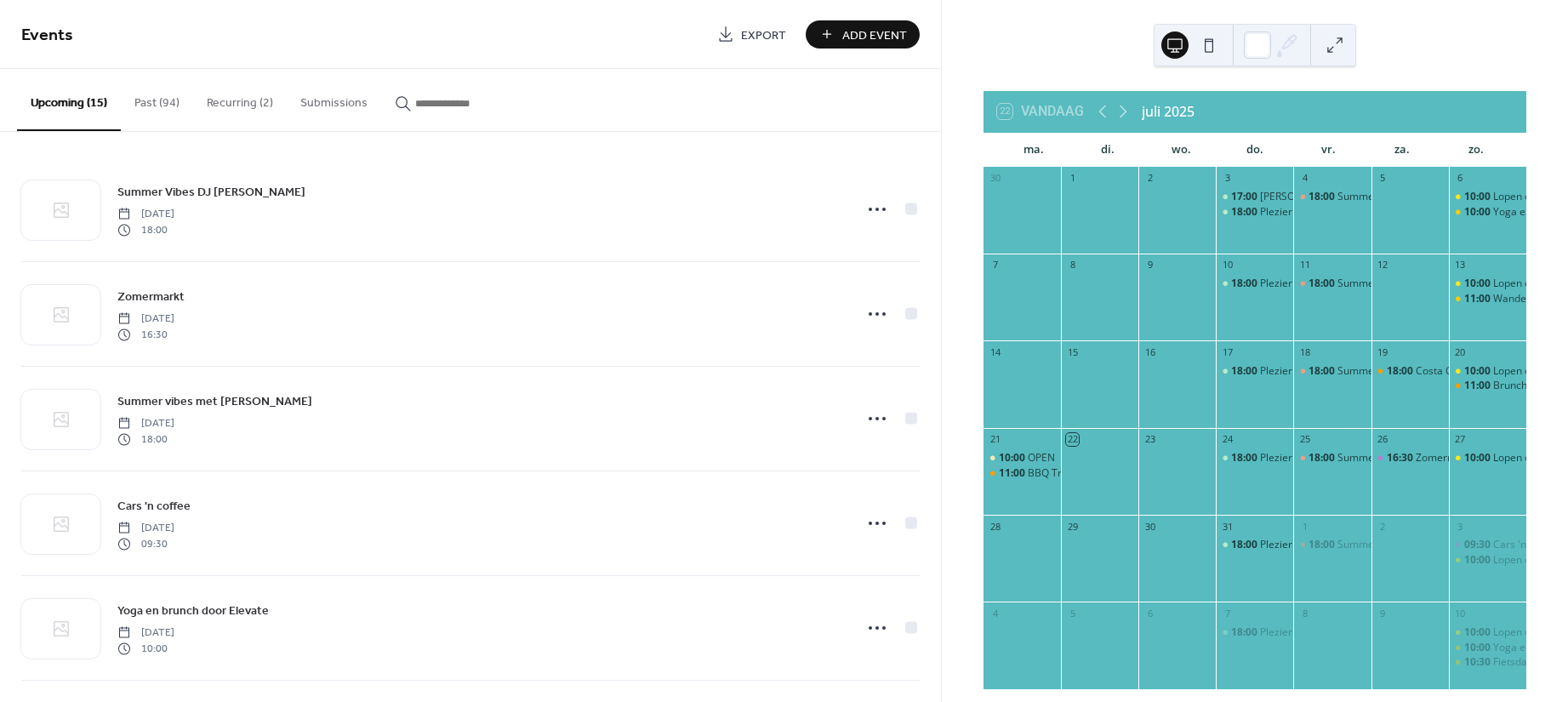 scroll, scrollTop: 0, scrollLeft: 0, axis: both 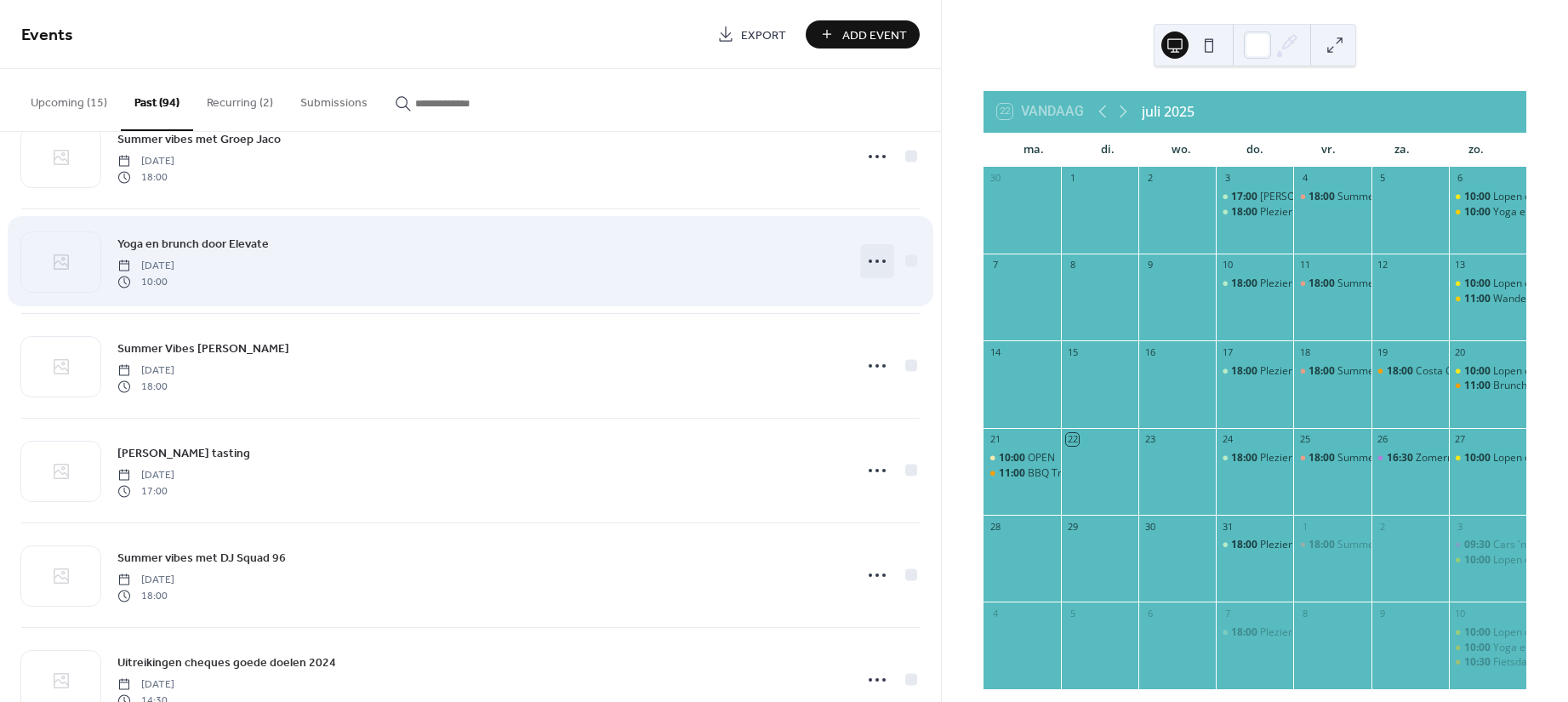 click 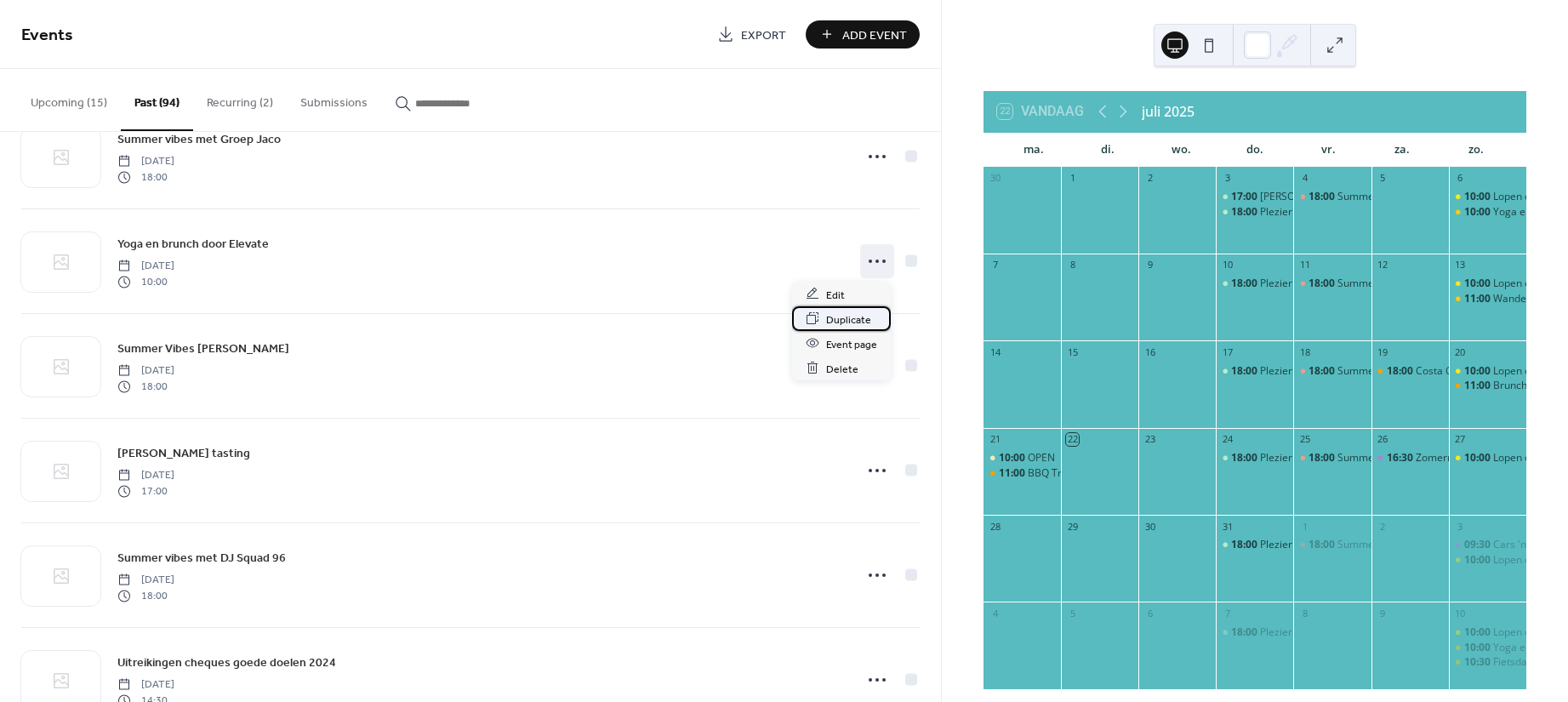 click on "Duplicate" at bounding box center (848, 319) 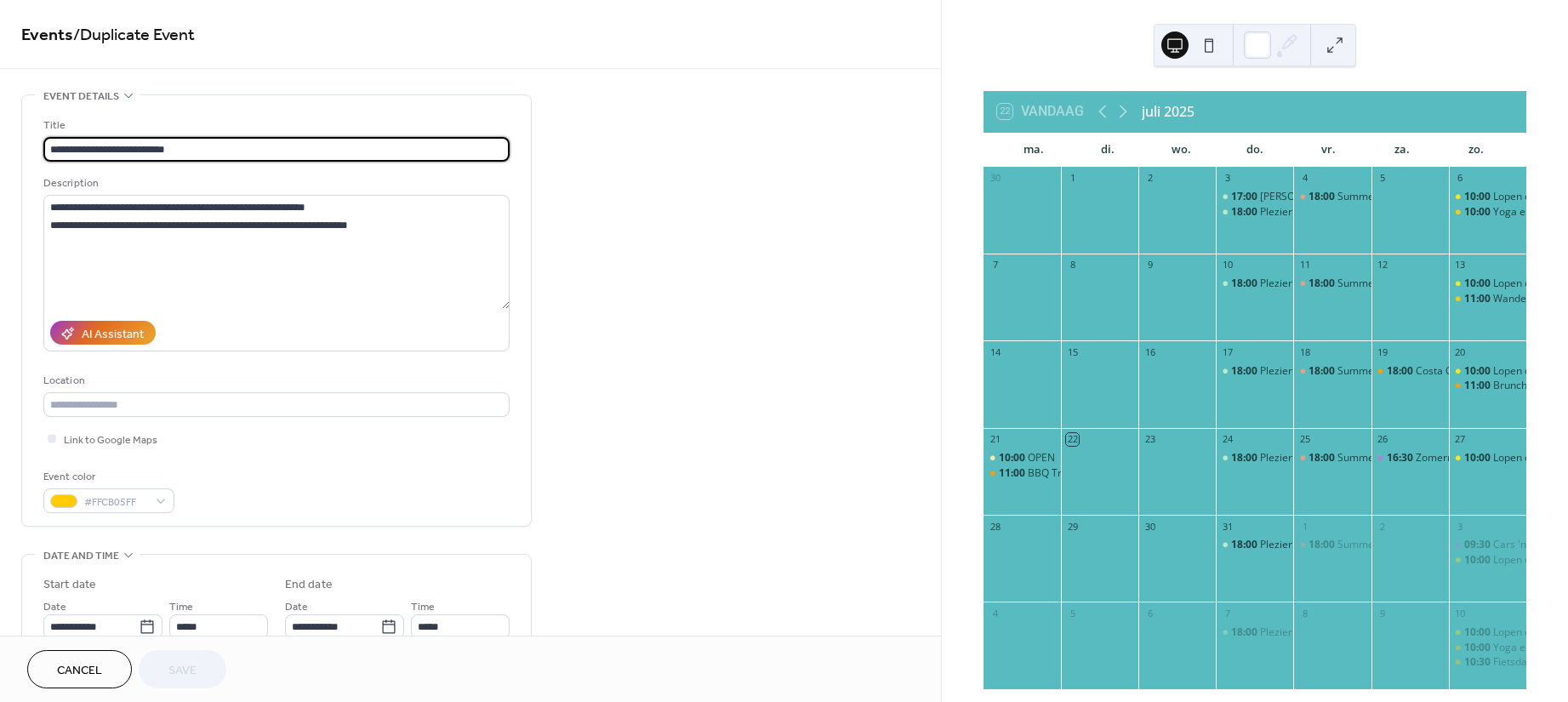drag, startPoint x: 193, startPoint y: 146, endPoint x: 37, endPoint y: 146, distance: 156 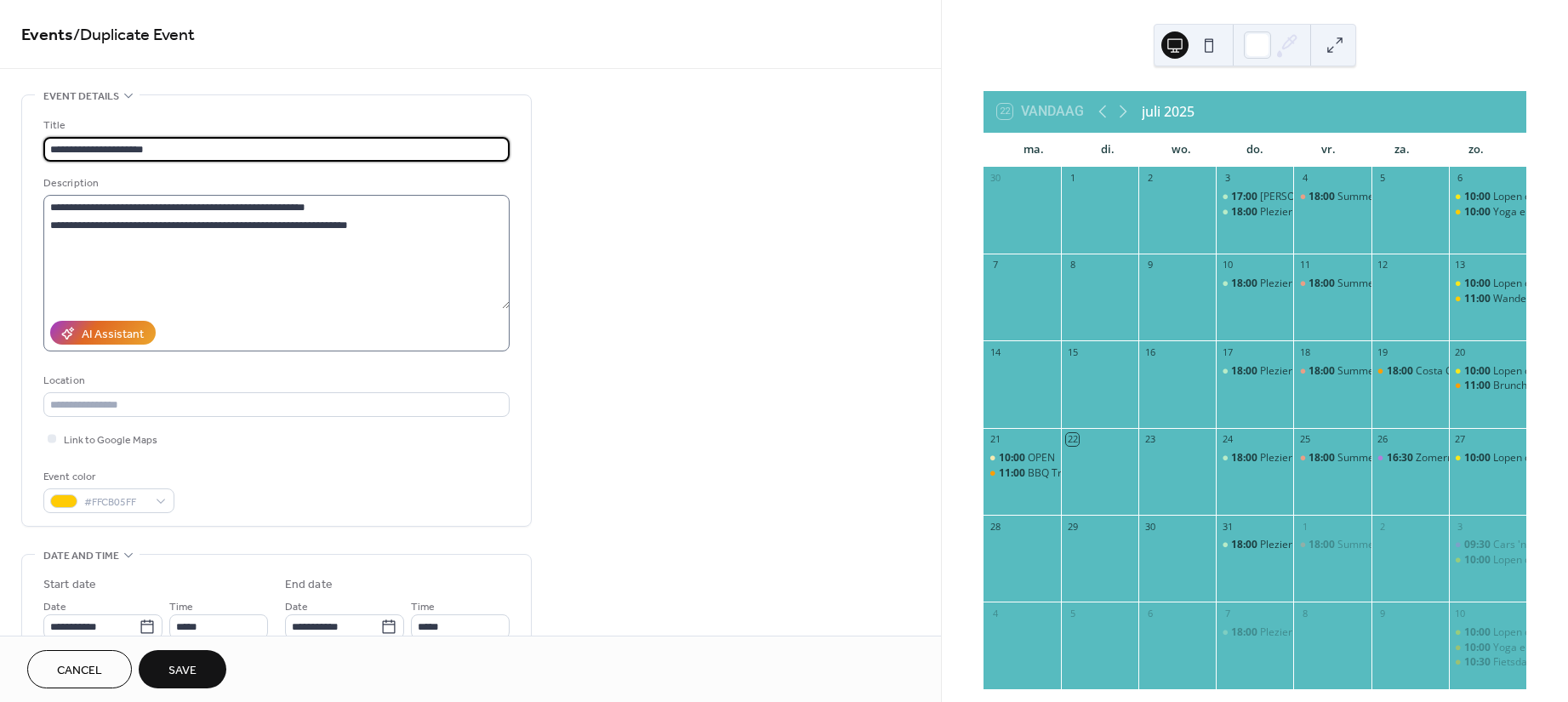 type on "**********" 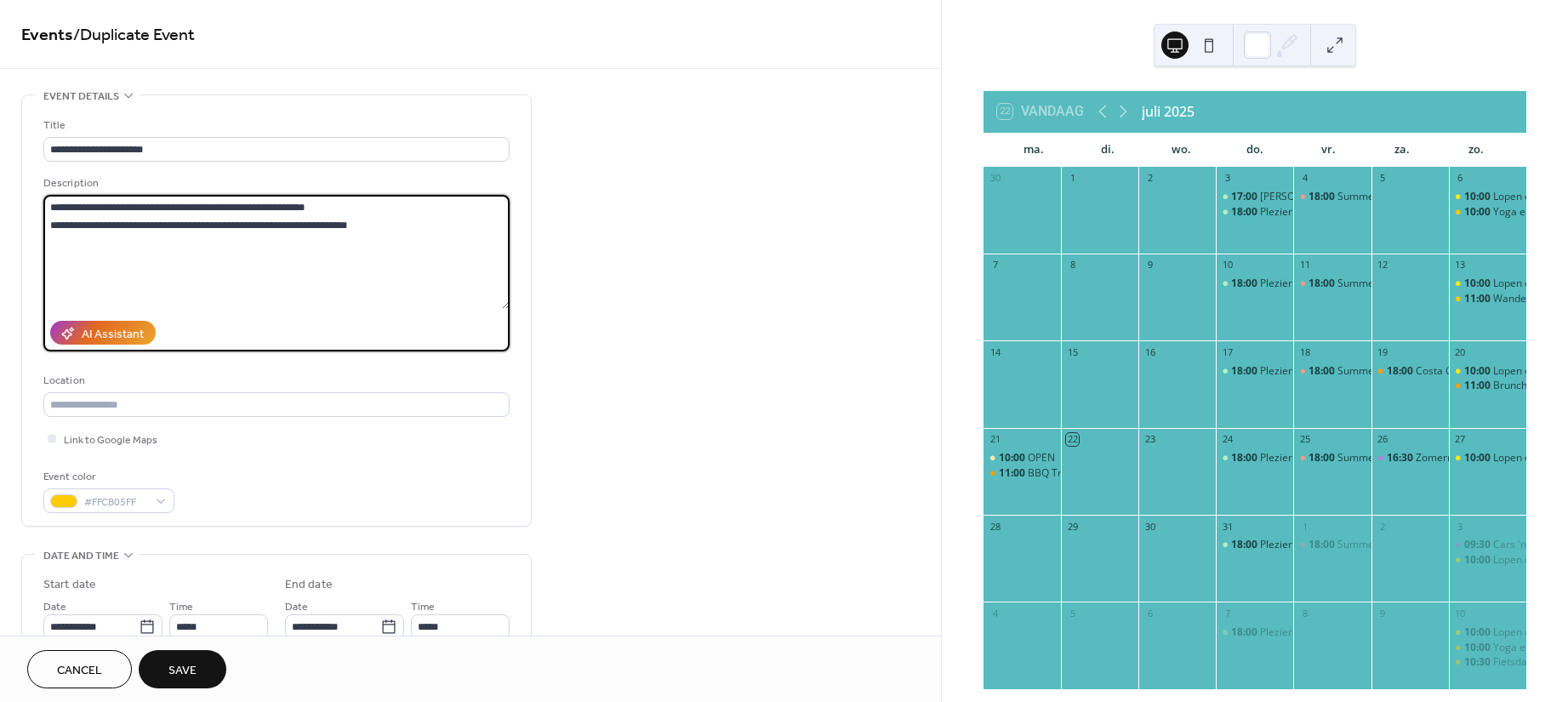 drag, startPoint x: 386, startPoint y: 220, endPoint x: 222, endPoint y: 223, distance: 164.02744 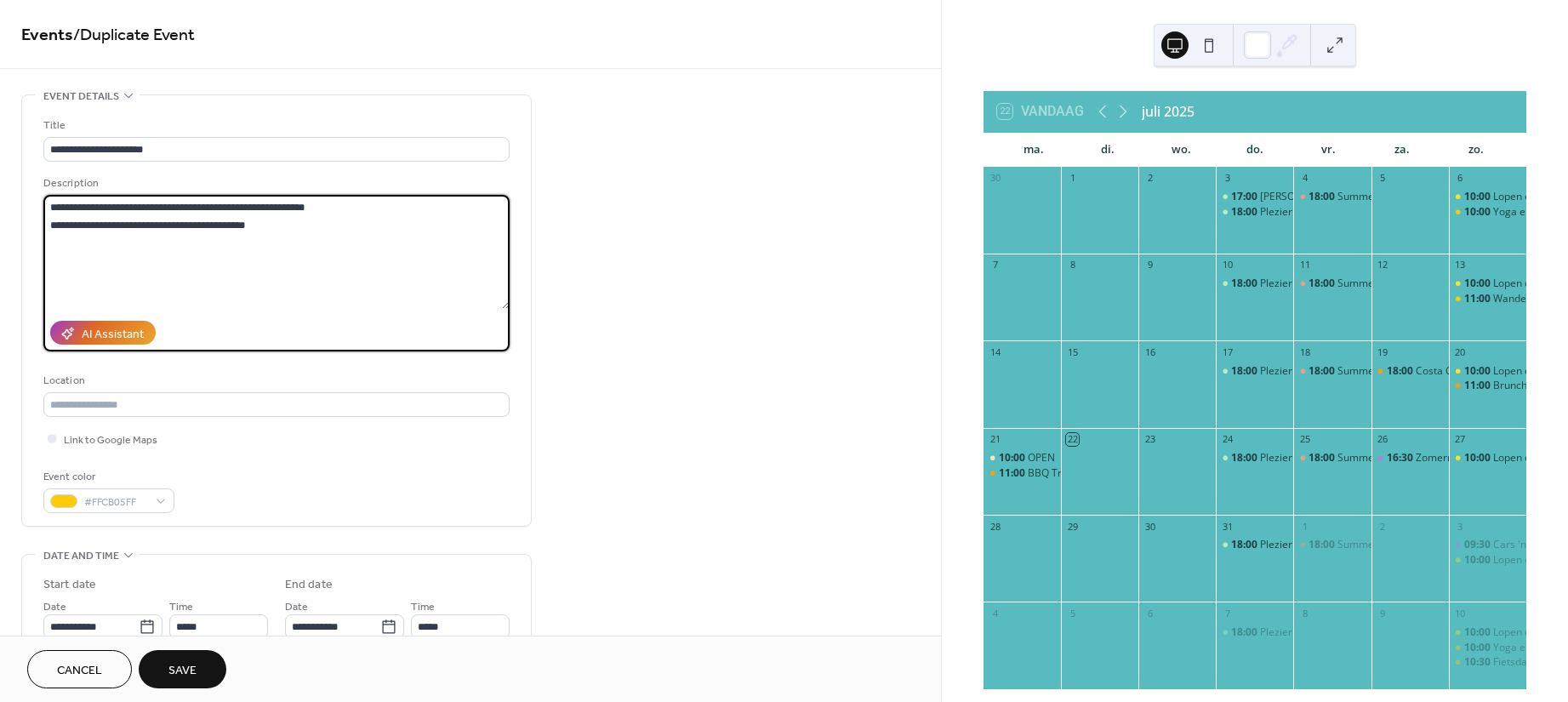 drag, startPoint x: 356, startPoint y: 202, endPoint x: 48, endPoint y: 203, distance: 308.00162 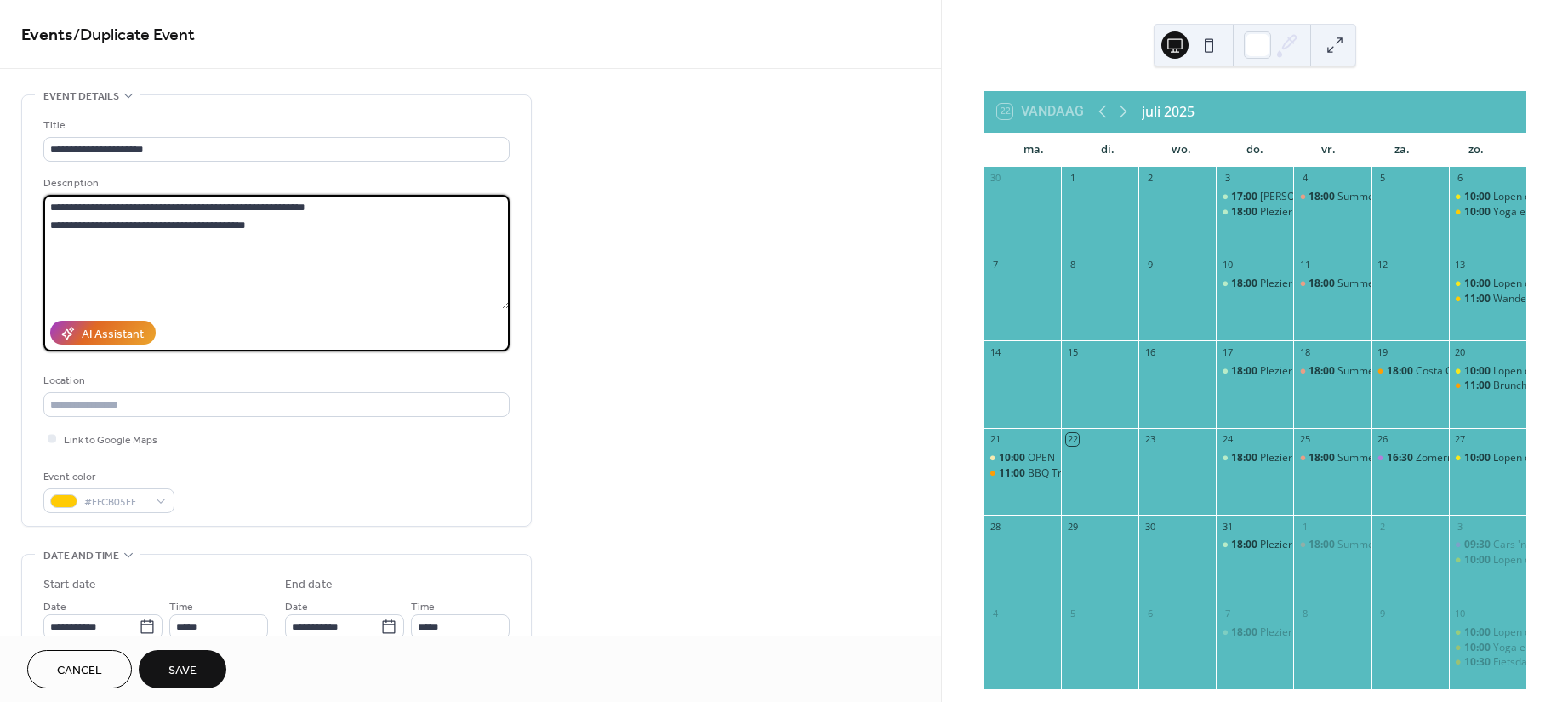 click on "**********" at bounding box center [277, 252] 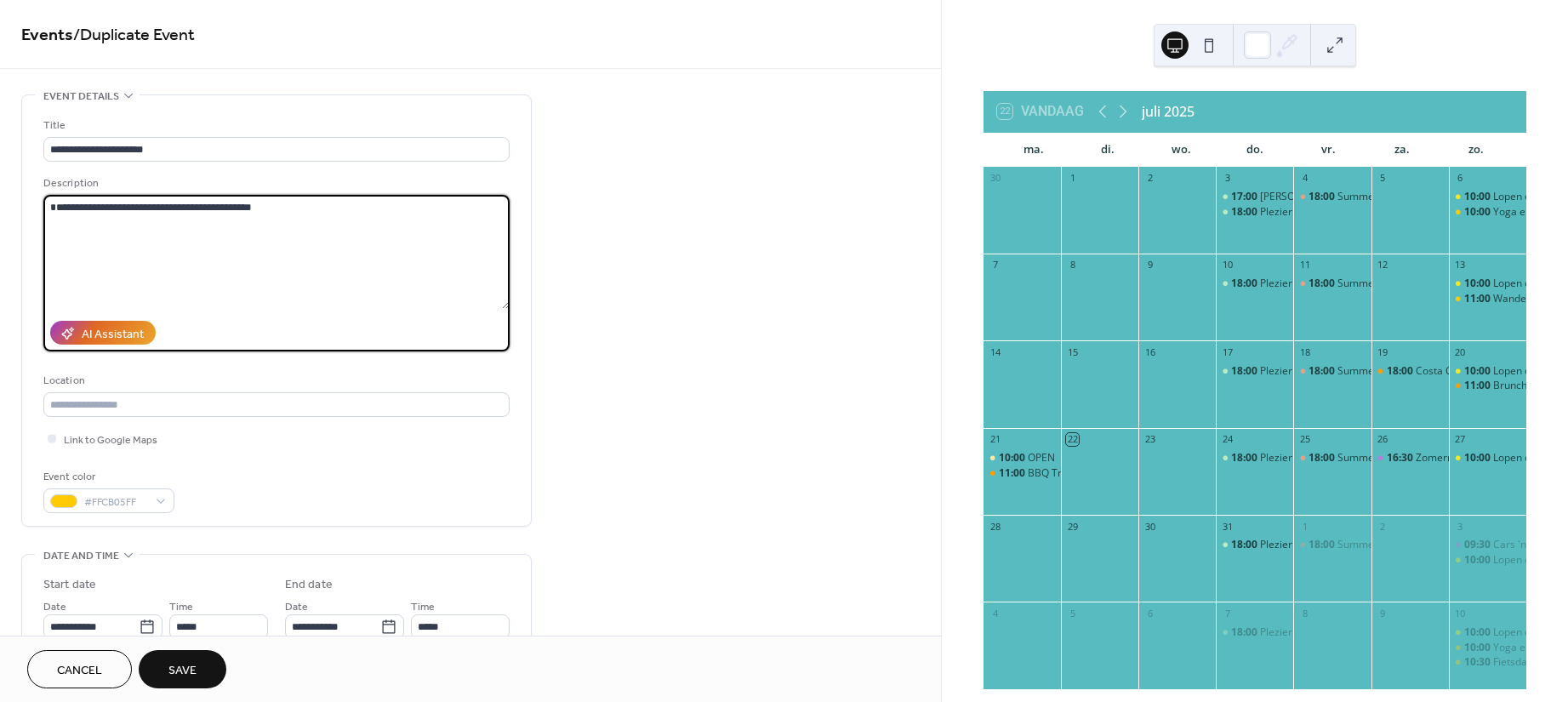 paste on "**********" 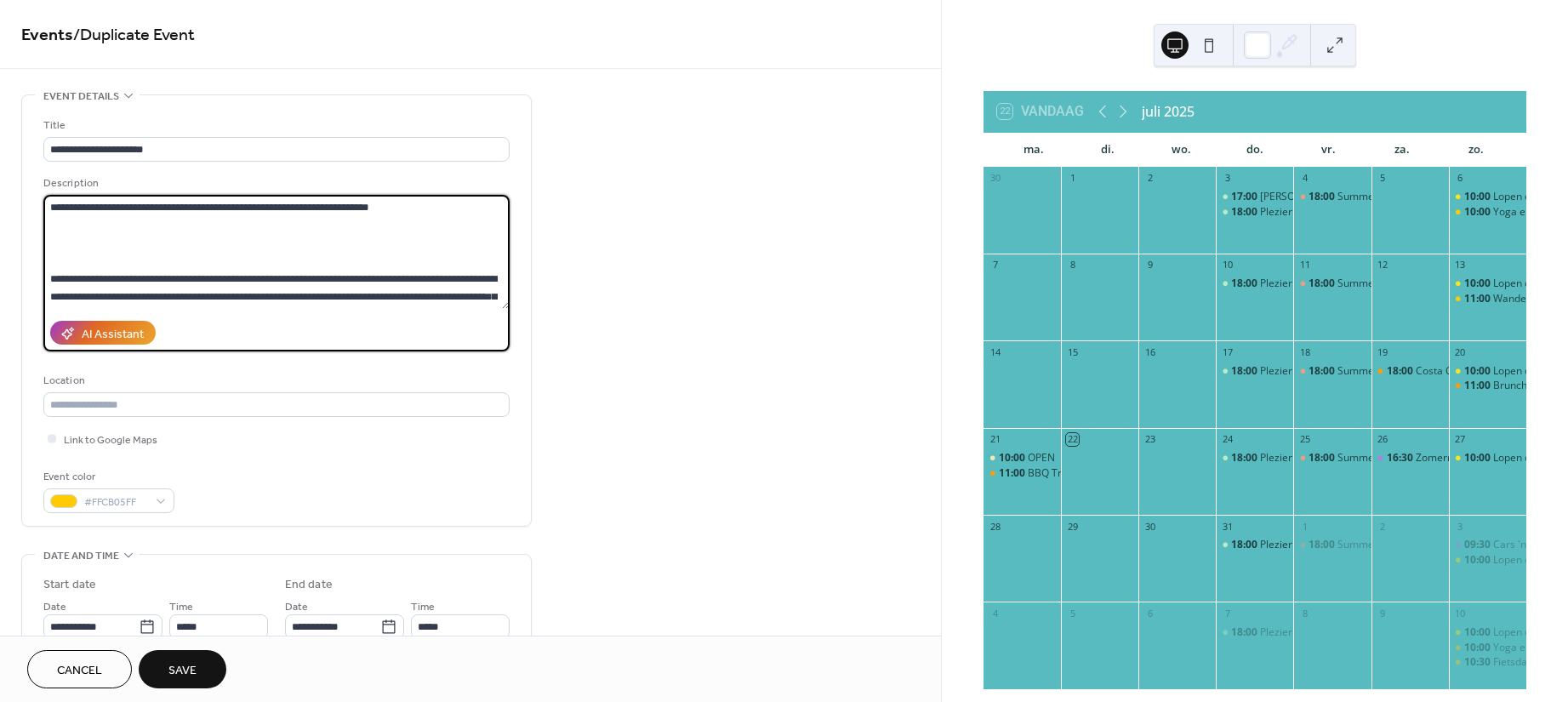 scroll, scrollTop: 105, scrollLeft: 0, axis: vertical 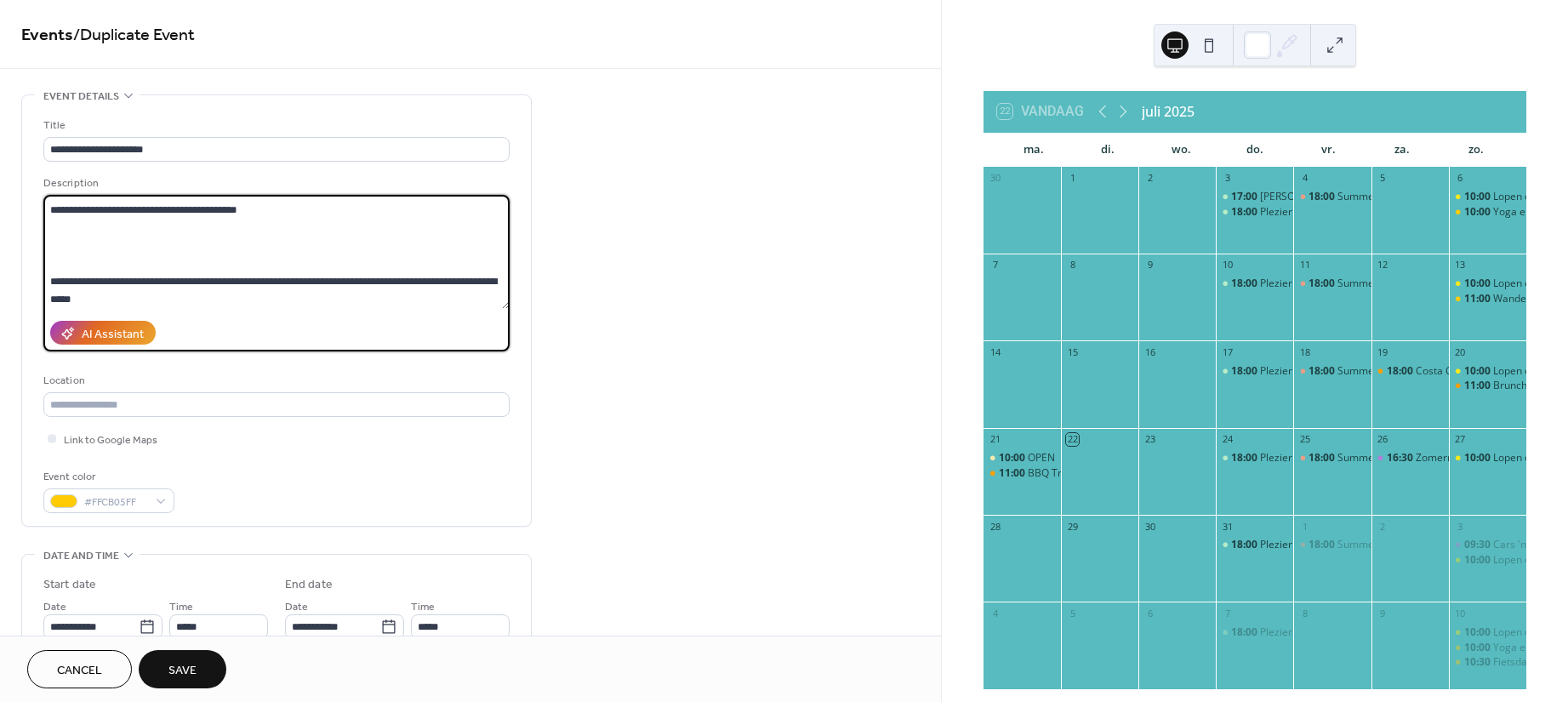 click on "**********" at bounding box center [277, 252] 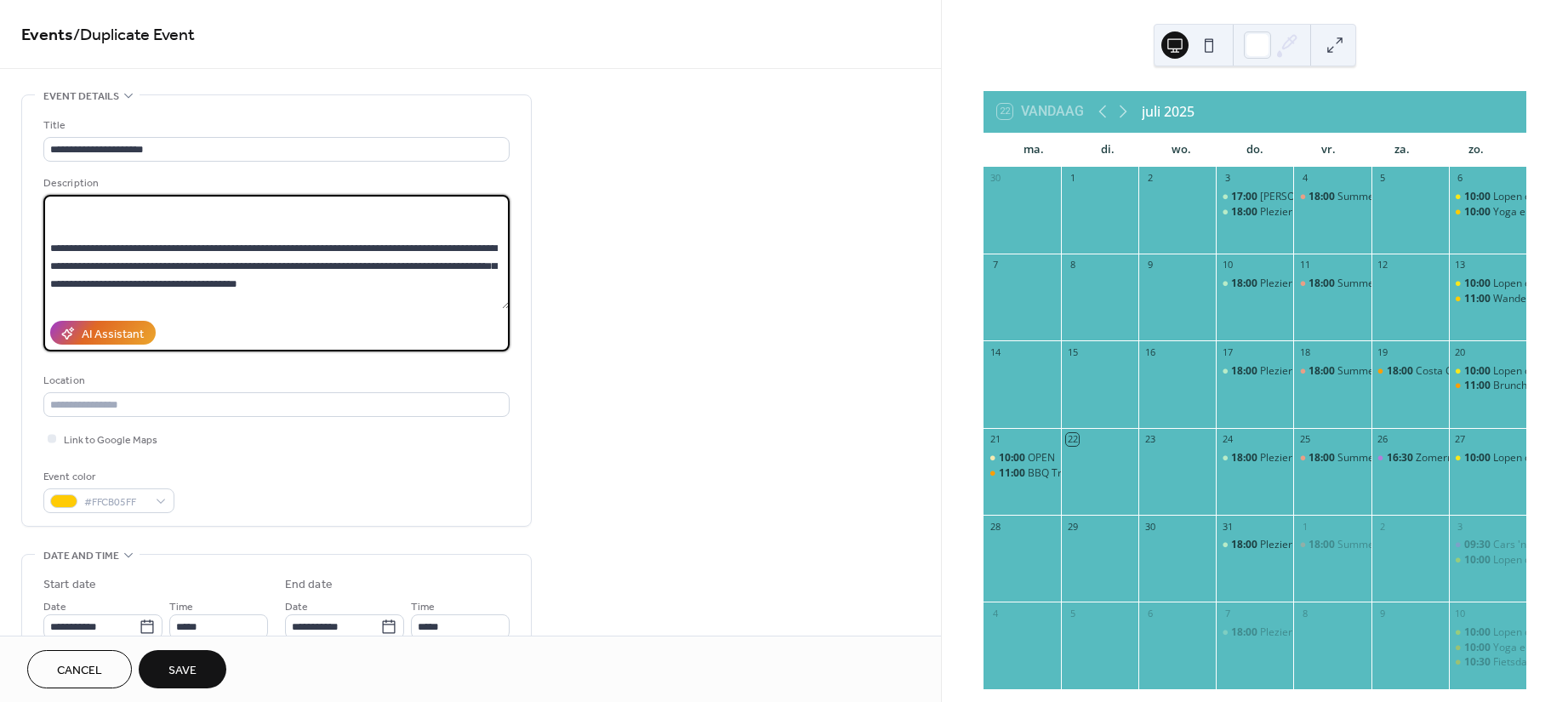scroll, scrollTop: 0, scrollLeft: 0, axis: both 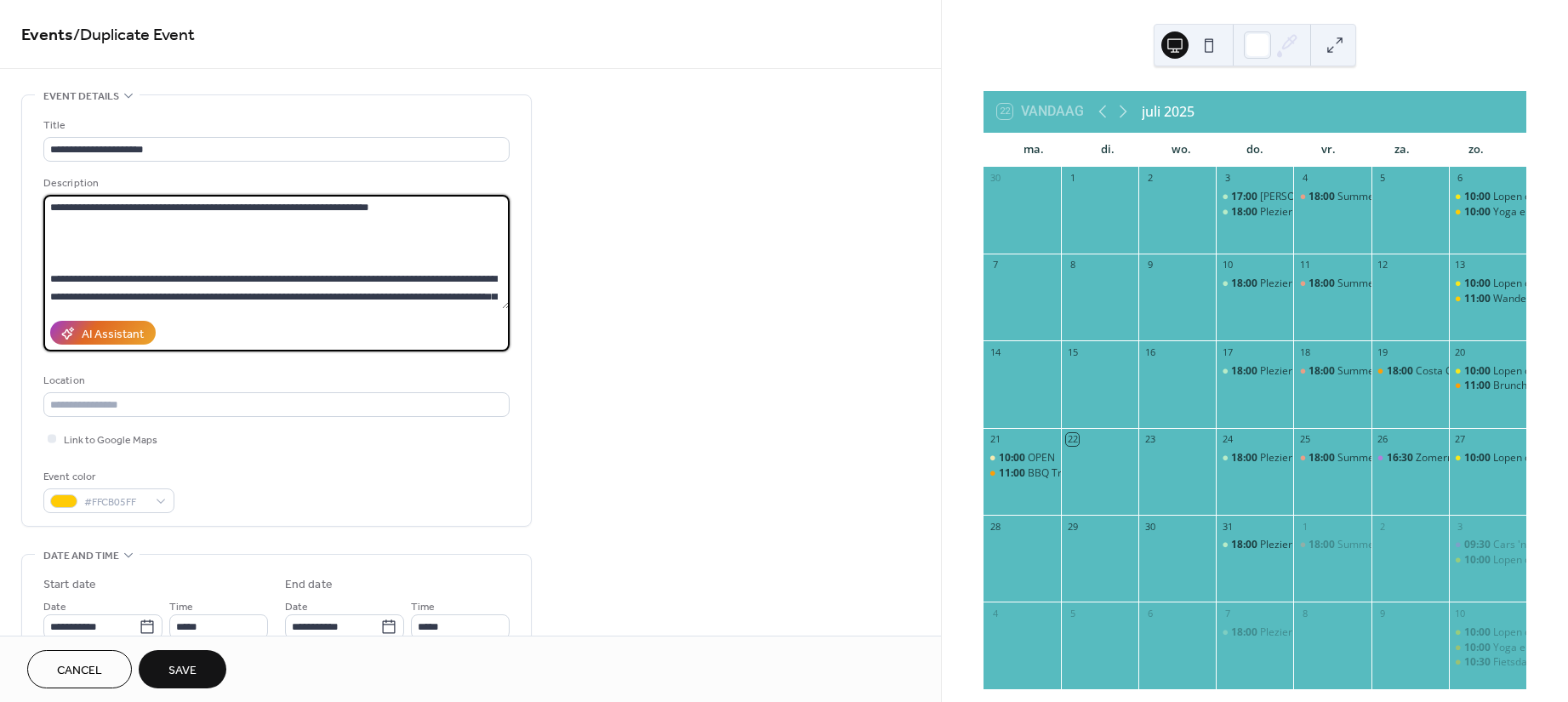 click on "**********" at bounding box center (277, 252) 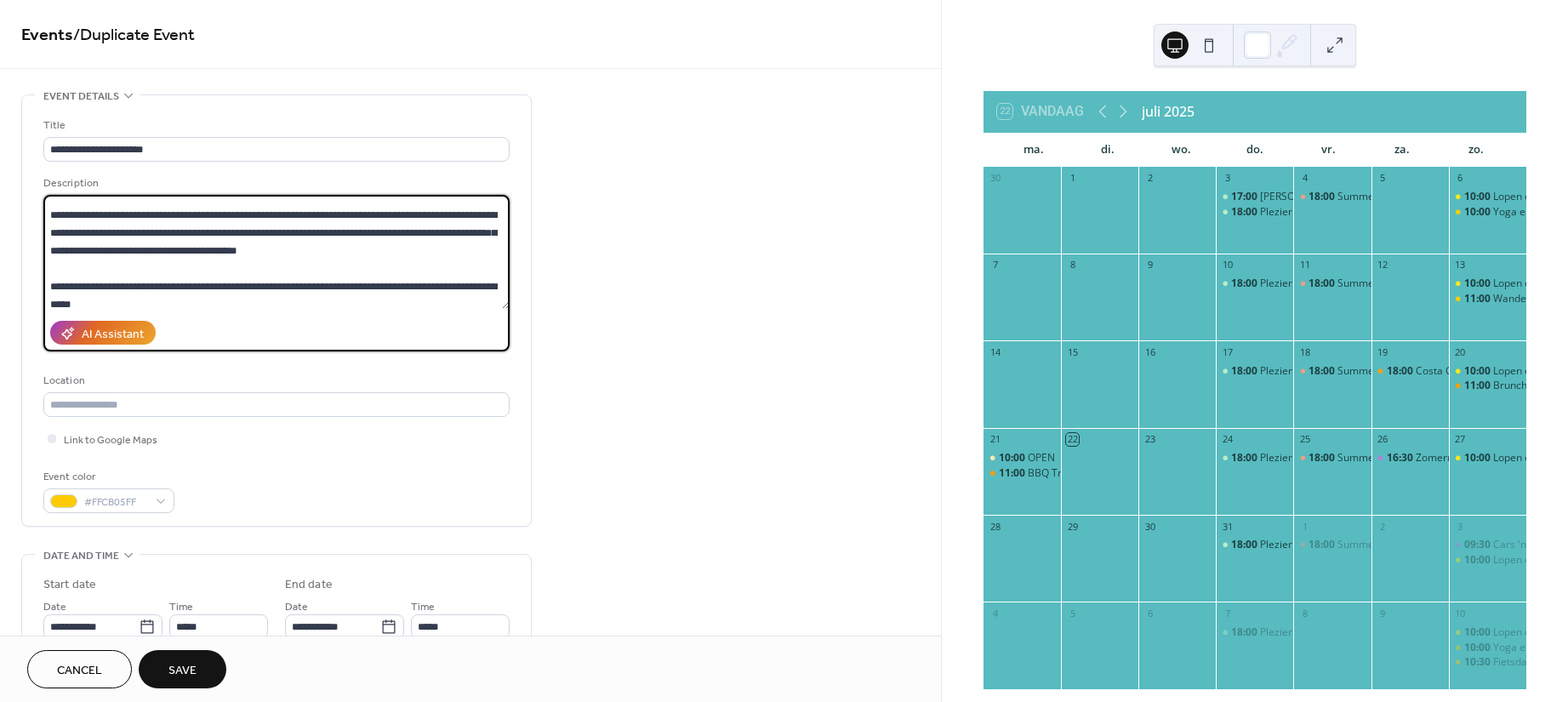 scroll, scrollTop: 53, scrollLeft: 0, axis: vertical 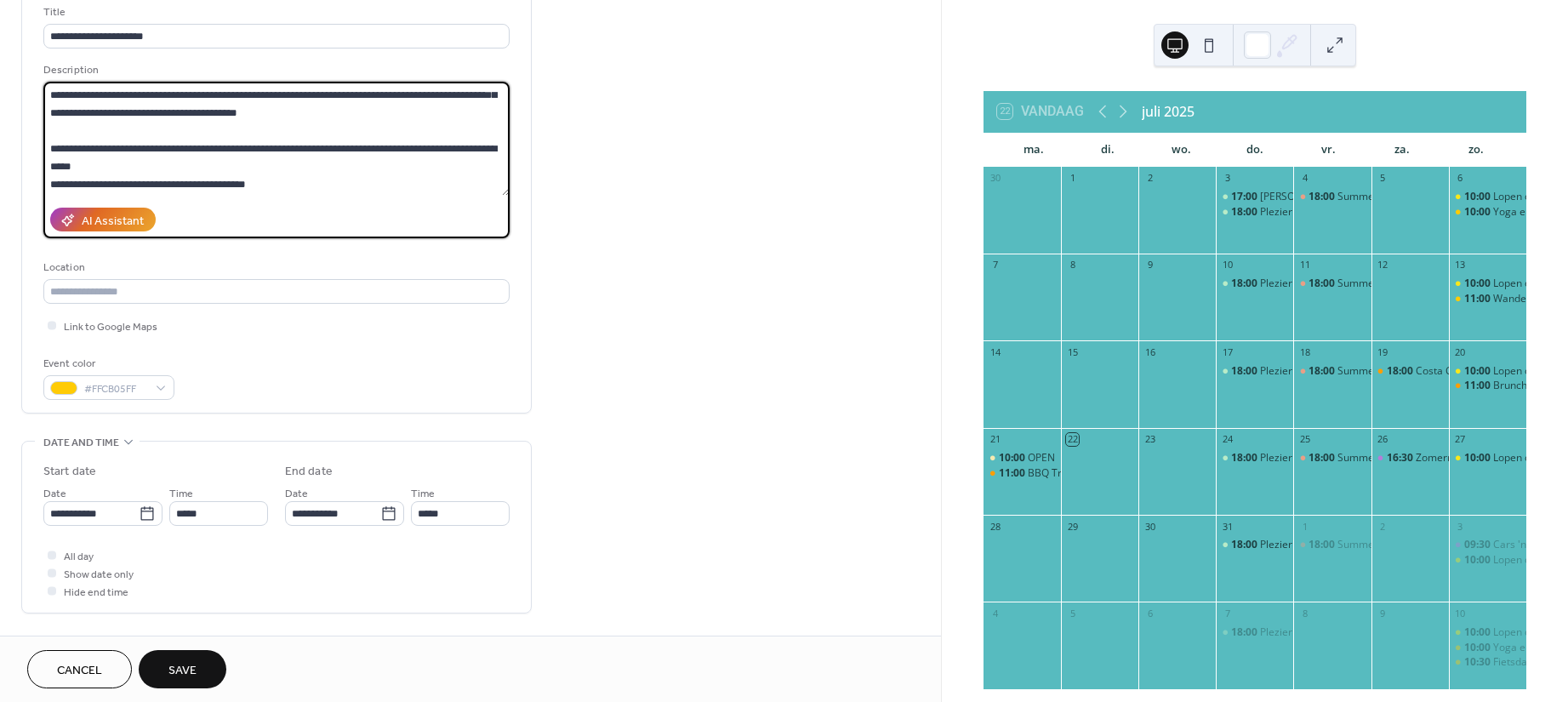 click on "**********" at bounding box center [277, 139] 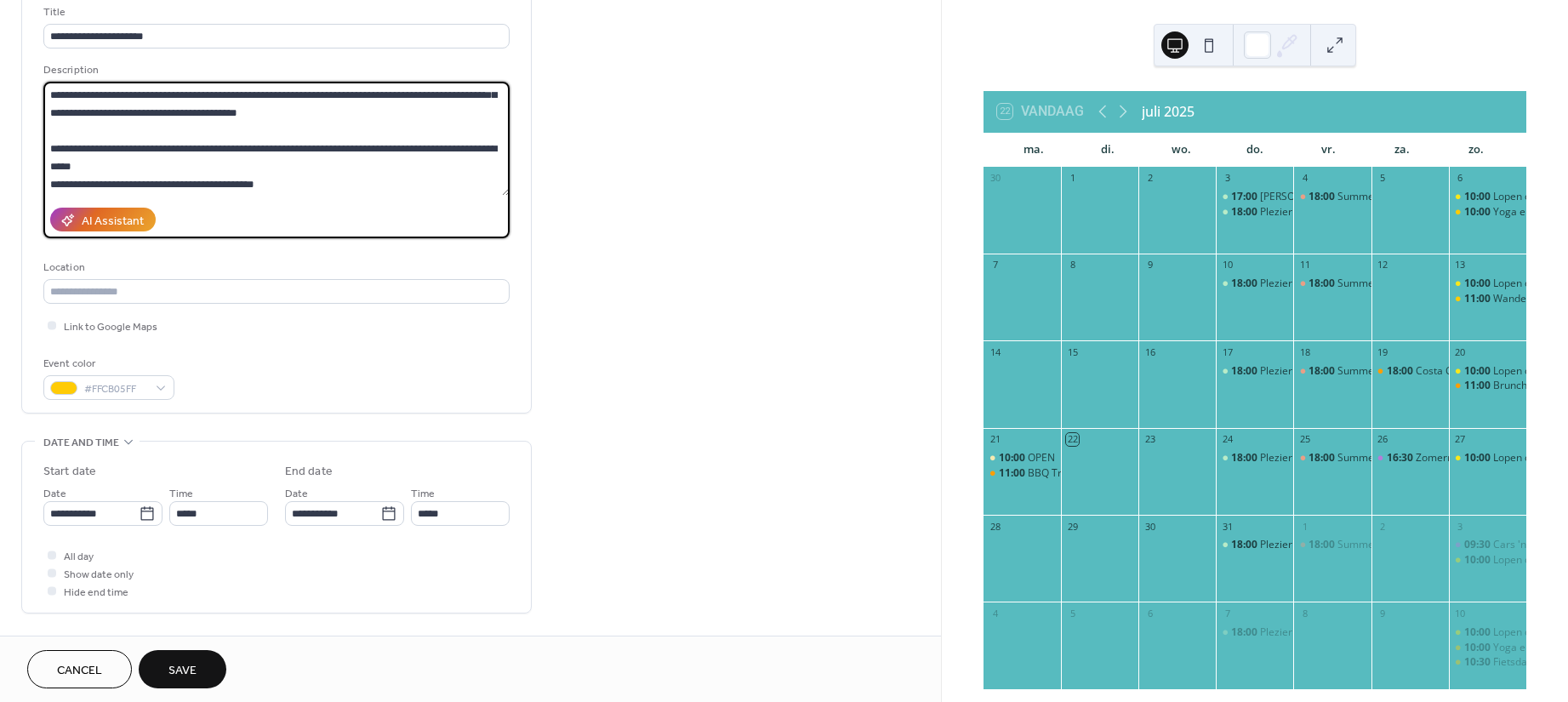 paste on "**********" 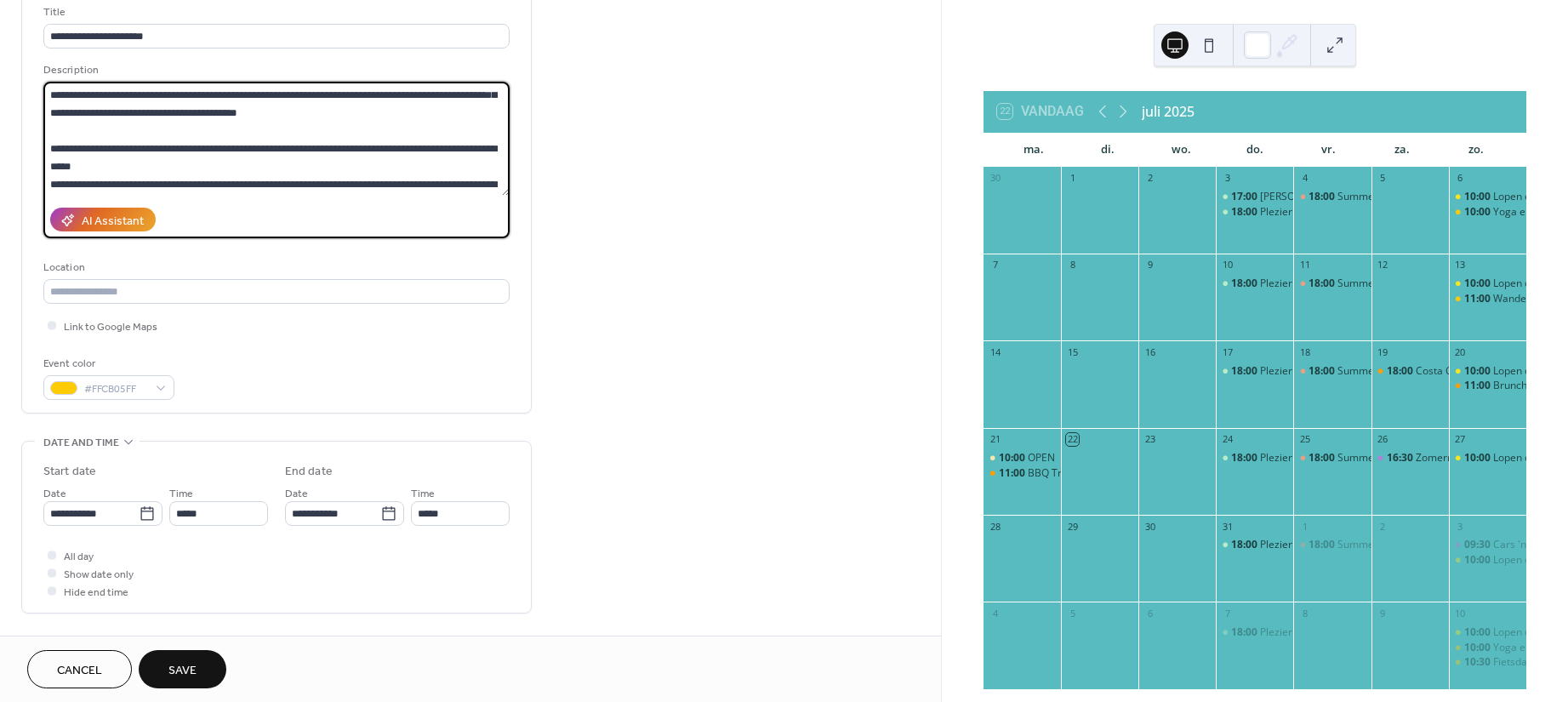 scroll, scrollTop: 69, scrollLeft: 0, axis: vertical 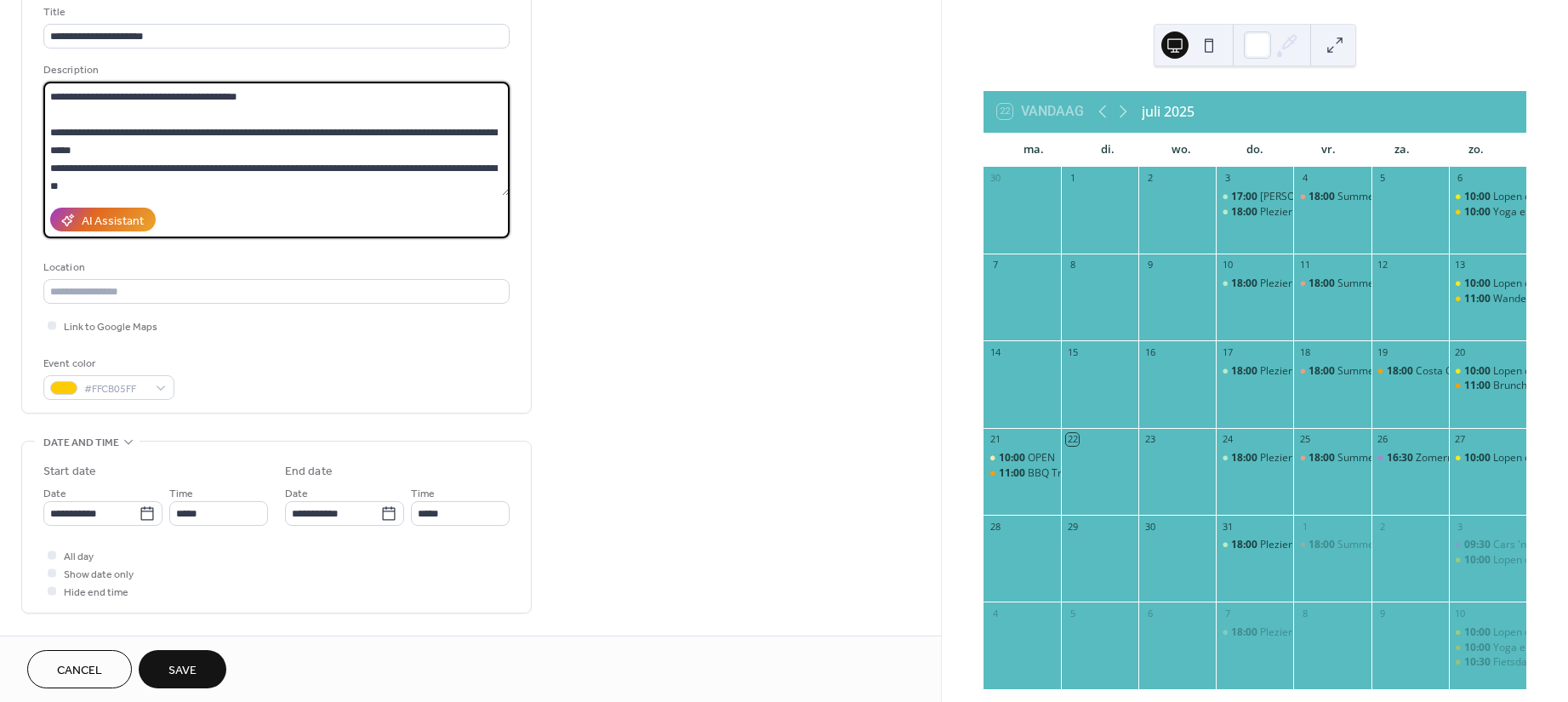 click on "**********" at bounding box center [277, 139] 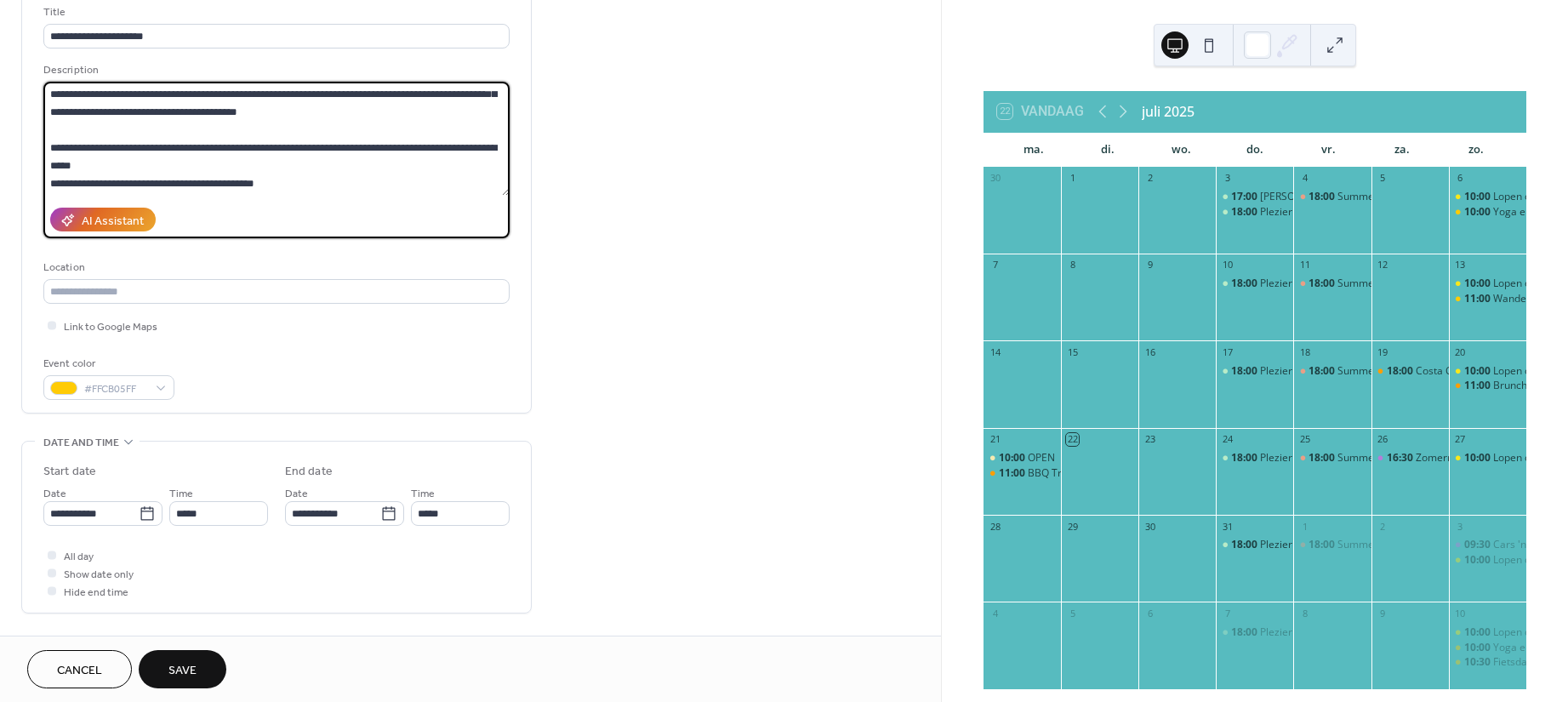scroll, scrollTop: 53, scrollLeft: 0, axis: vertical 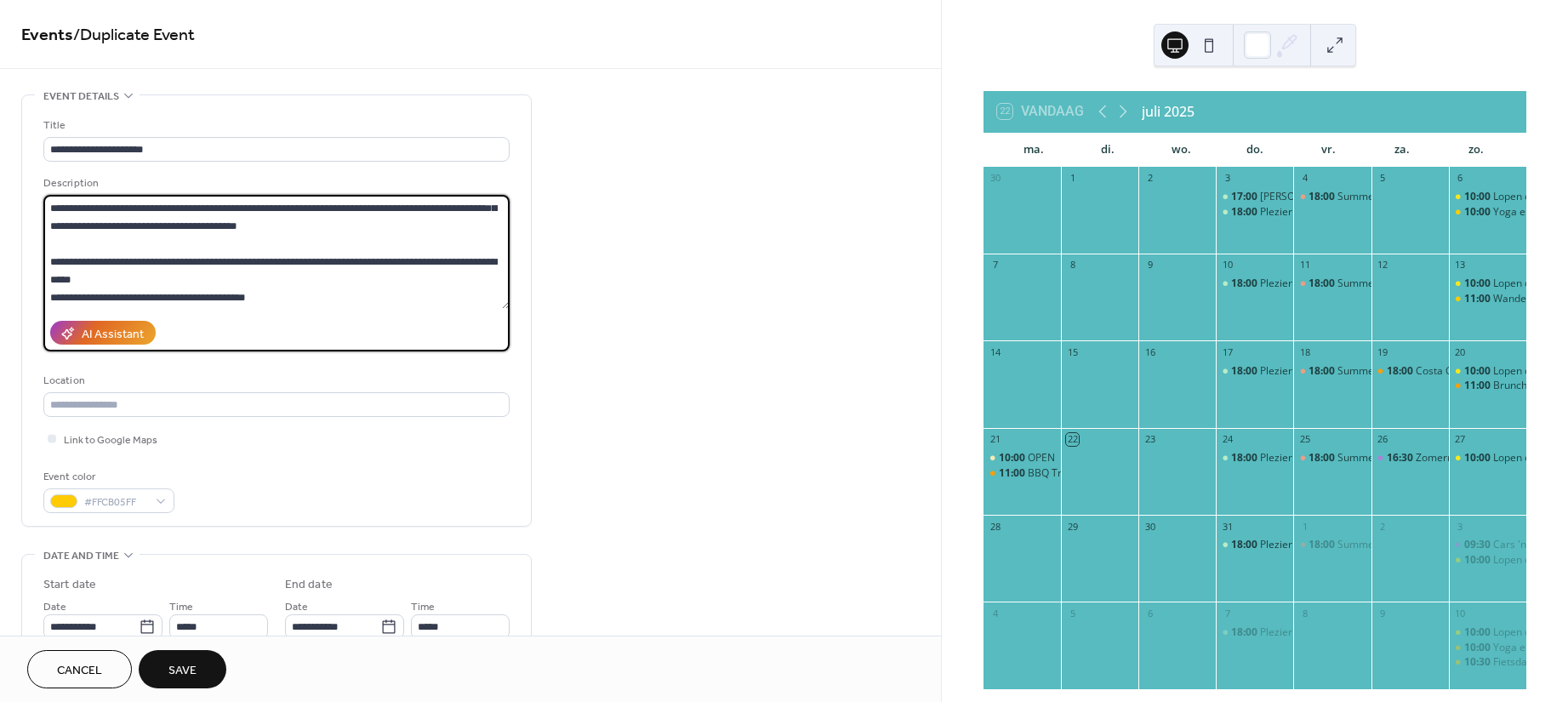 click on "**********" at bounding box center (277, 252) 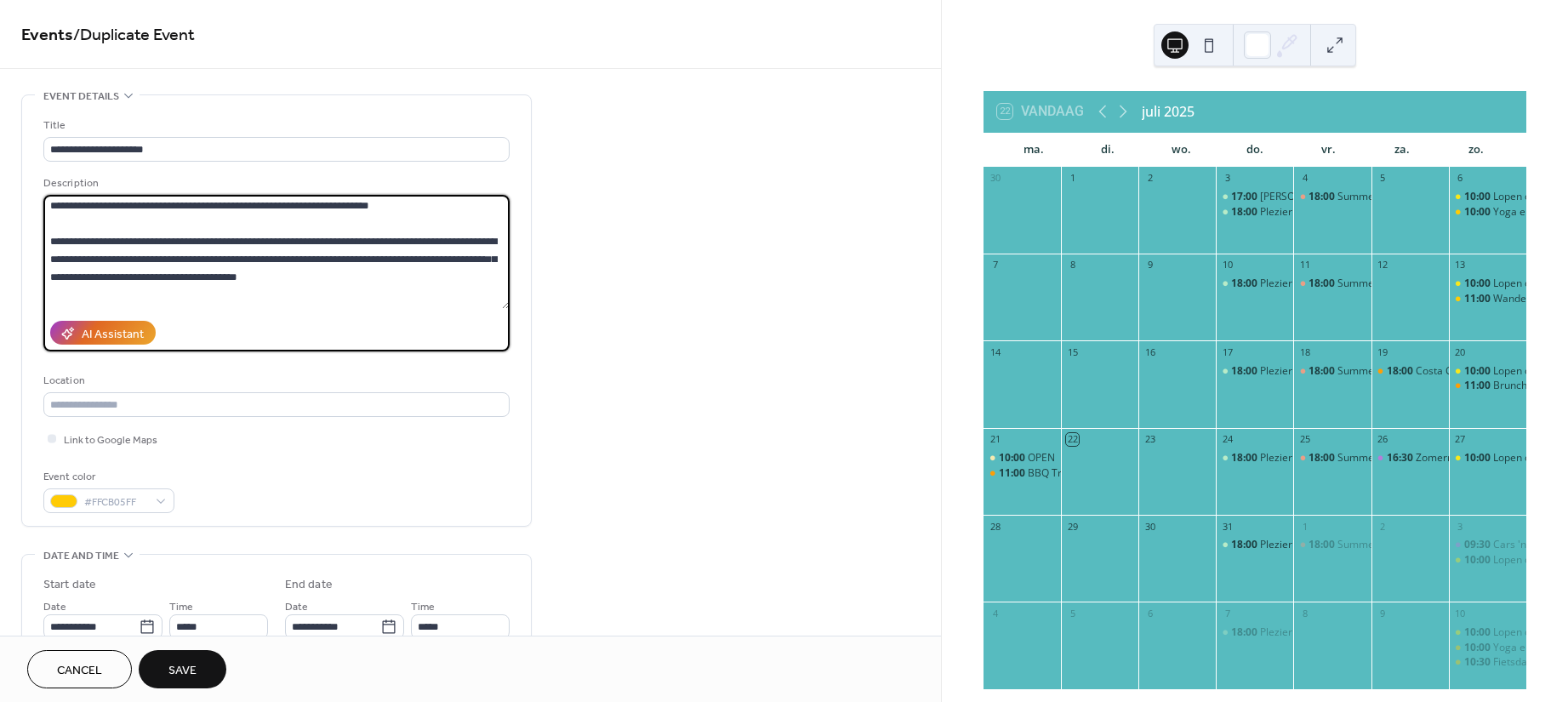 scroll, scrollTop: 0, scrollLeft: 0, axis: both 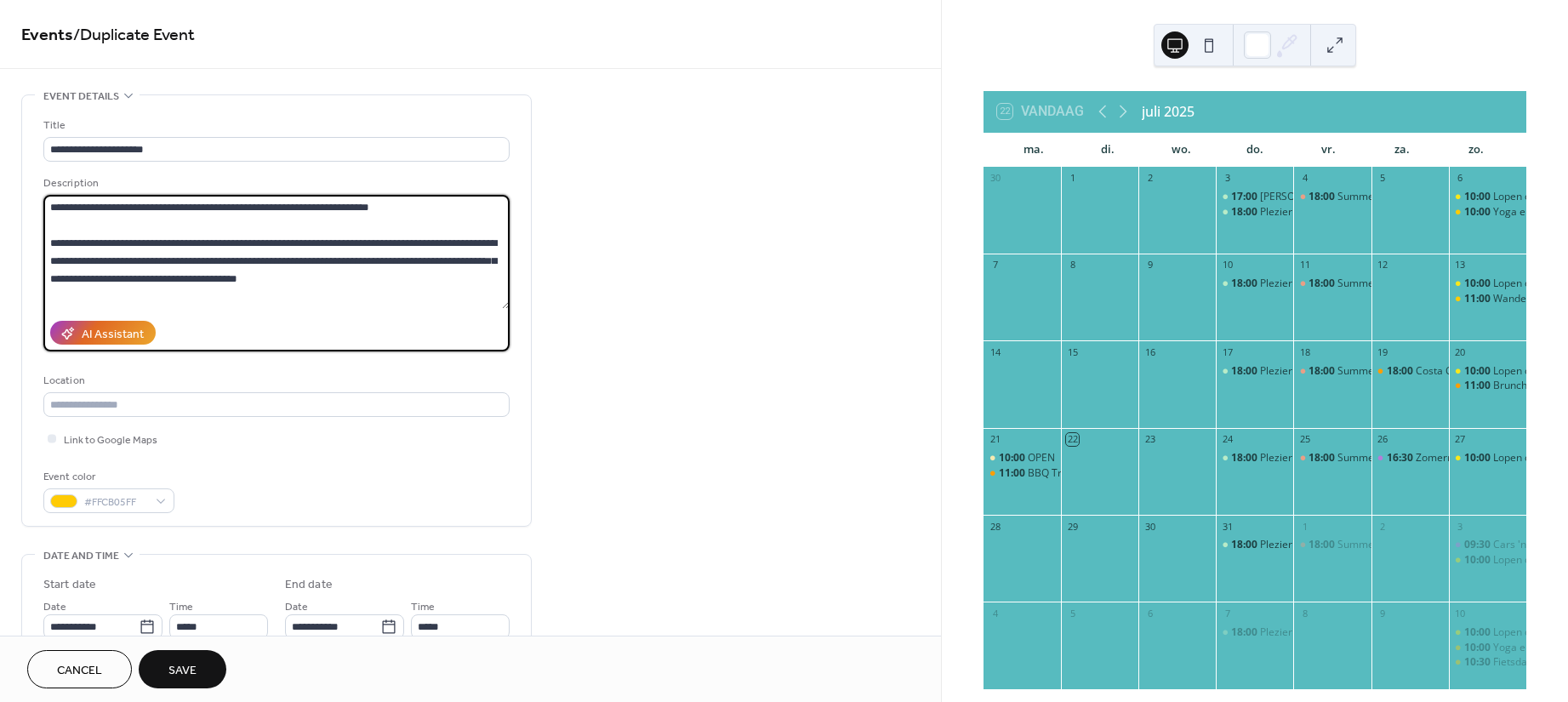 click on "**********" at bounding box center (277, 252) 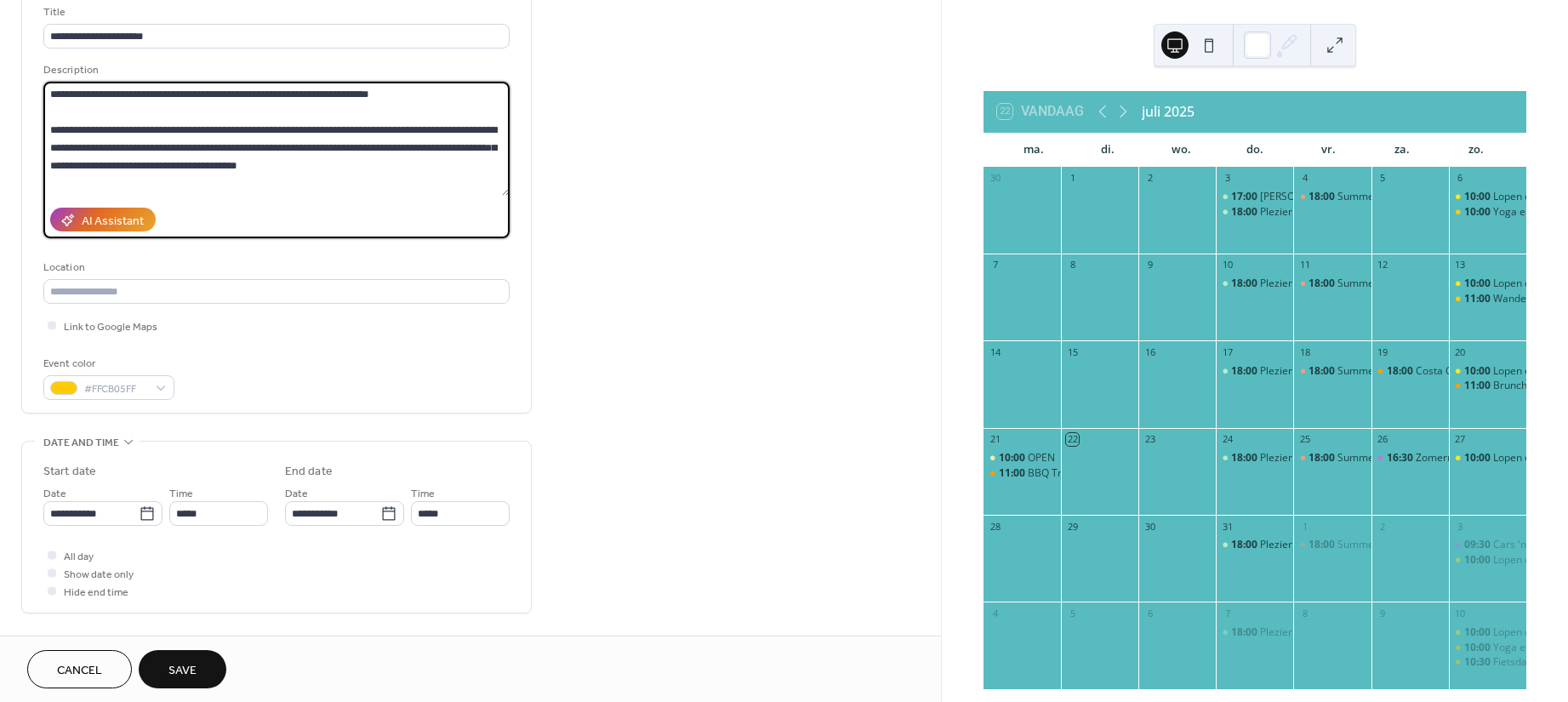 scroll, scrollTop: 226, scrollLeft: 0, axis: vertical 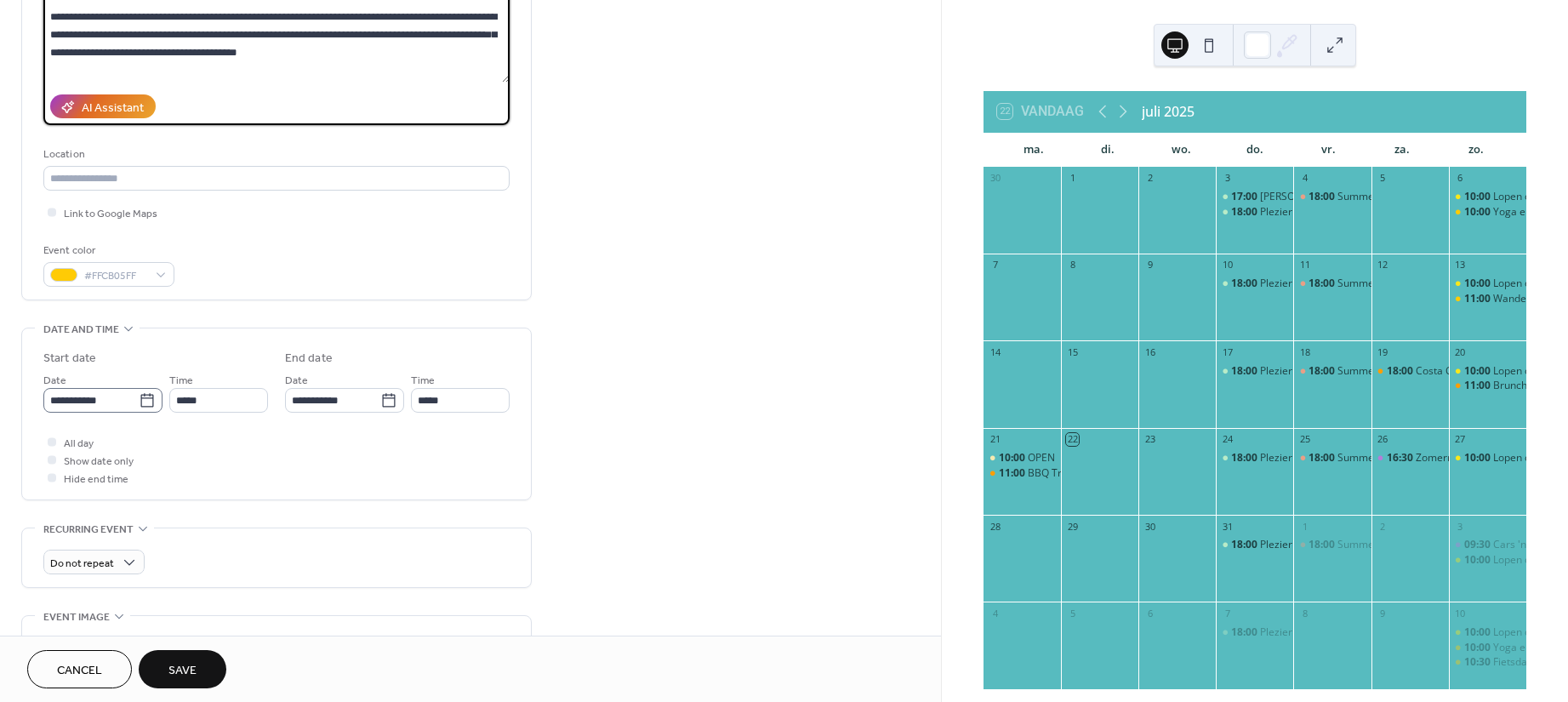 type on "**********" 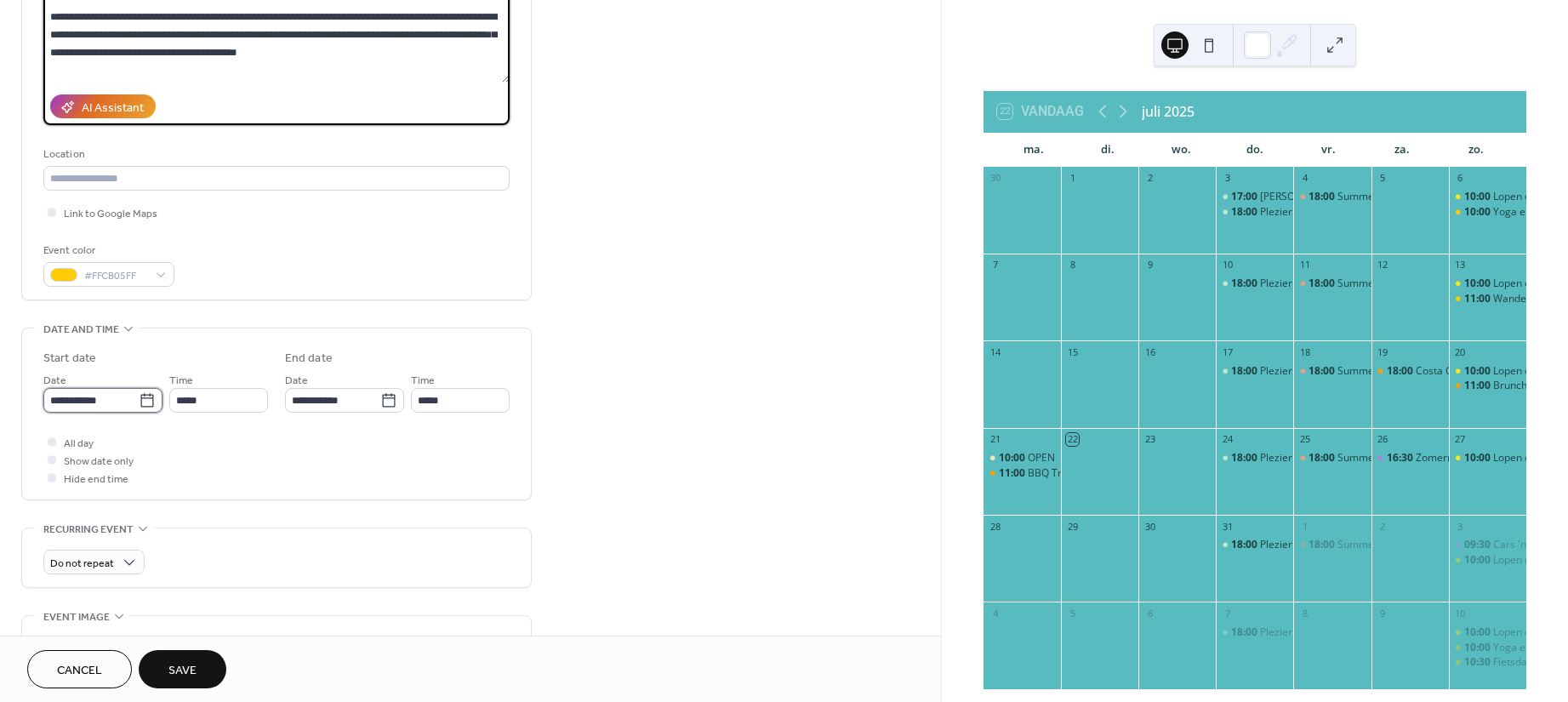 click on "**********" at bounding box center [91, 400] 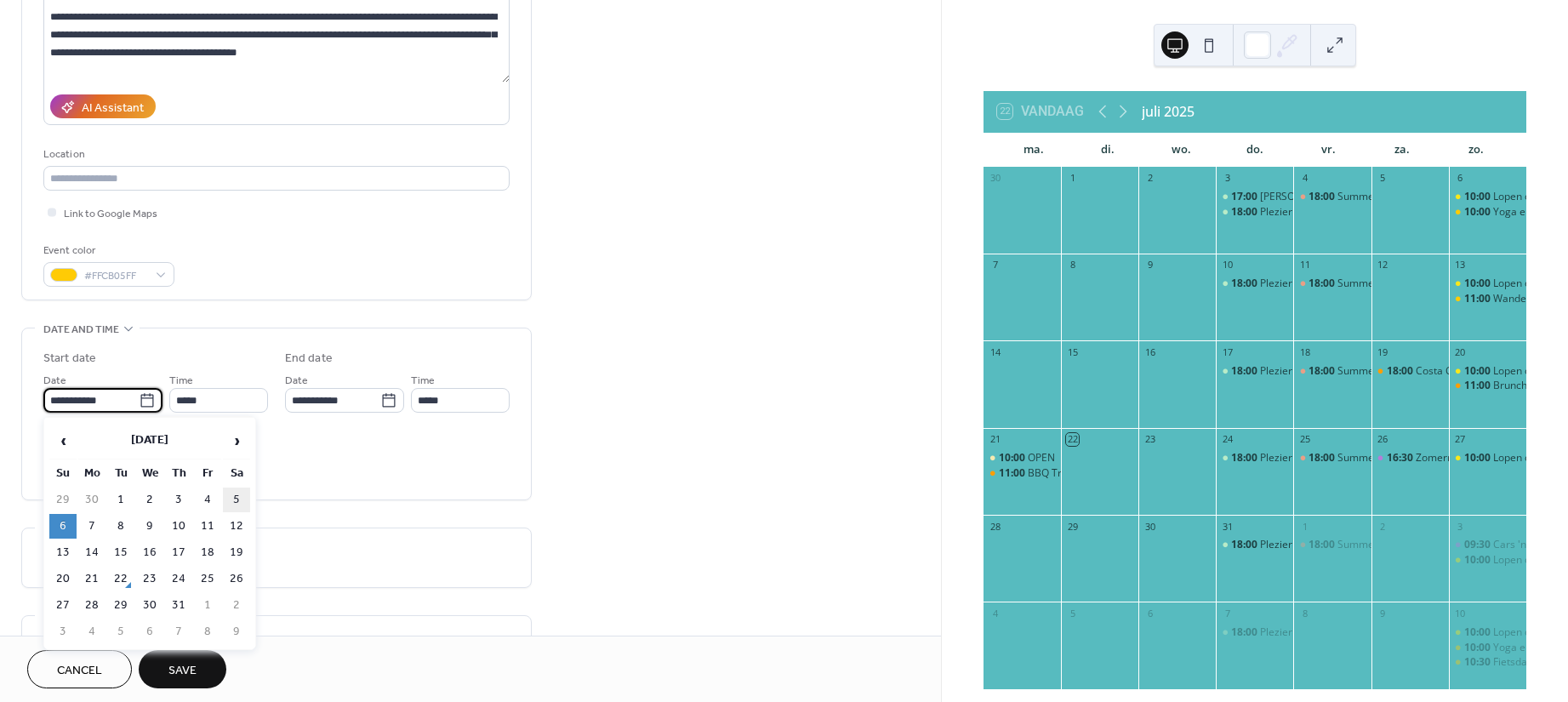 click on "5" at bounding box center (237, 499) 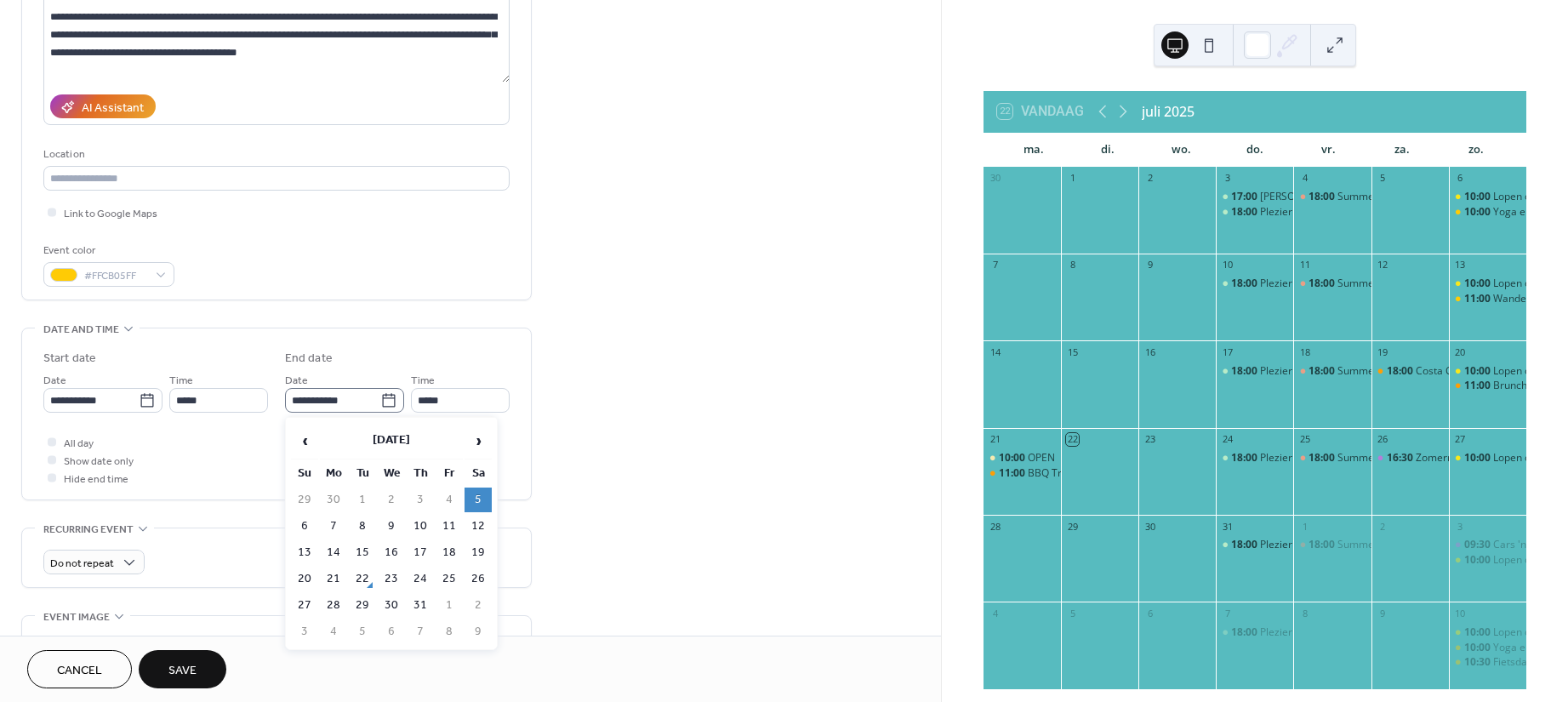 click 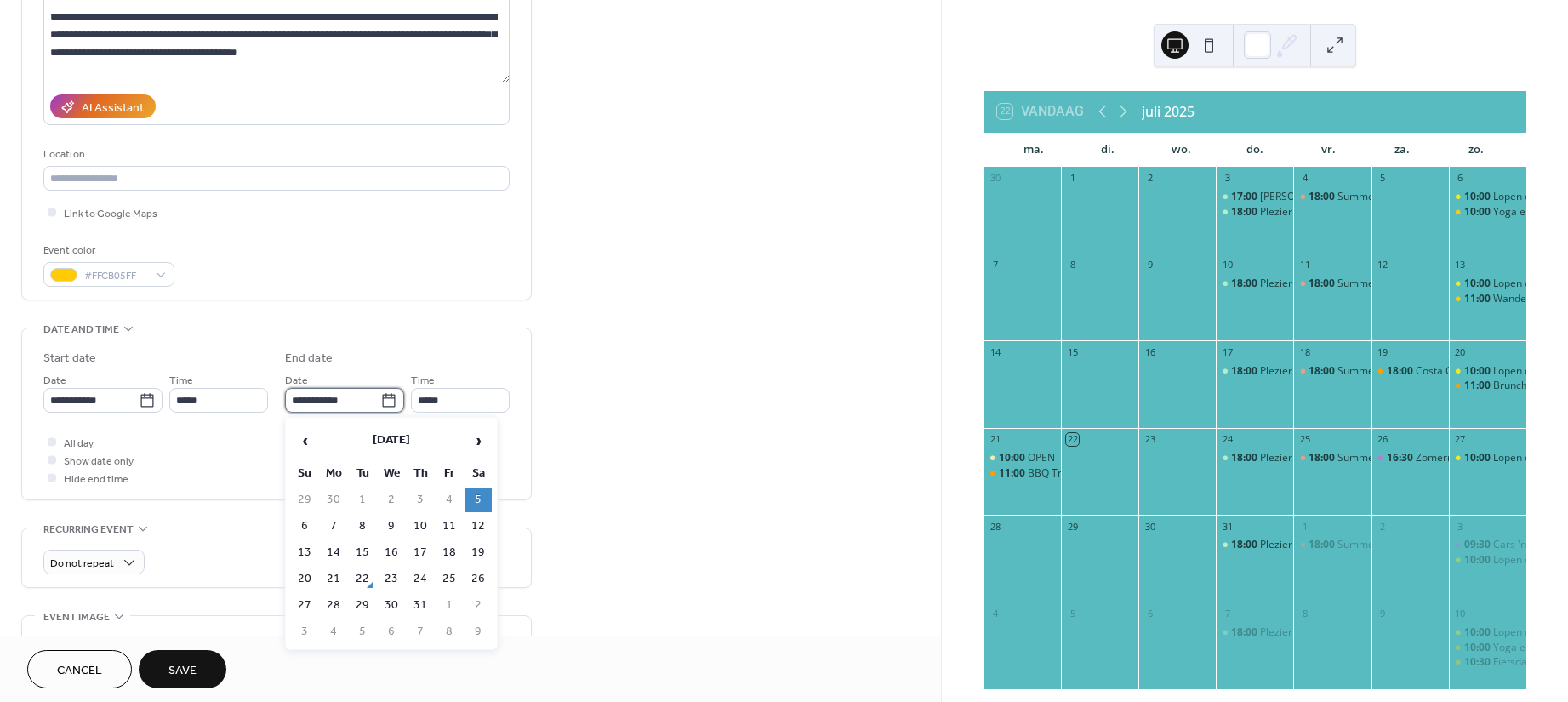click on "**********" at bounding box center [333, 400] 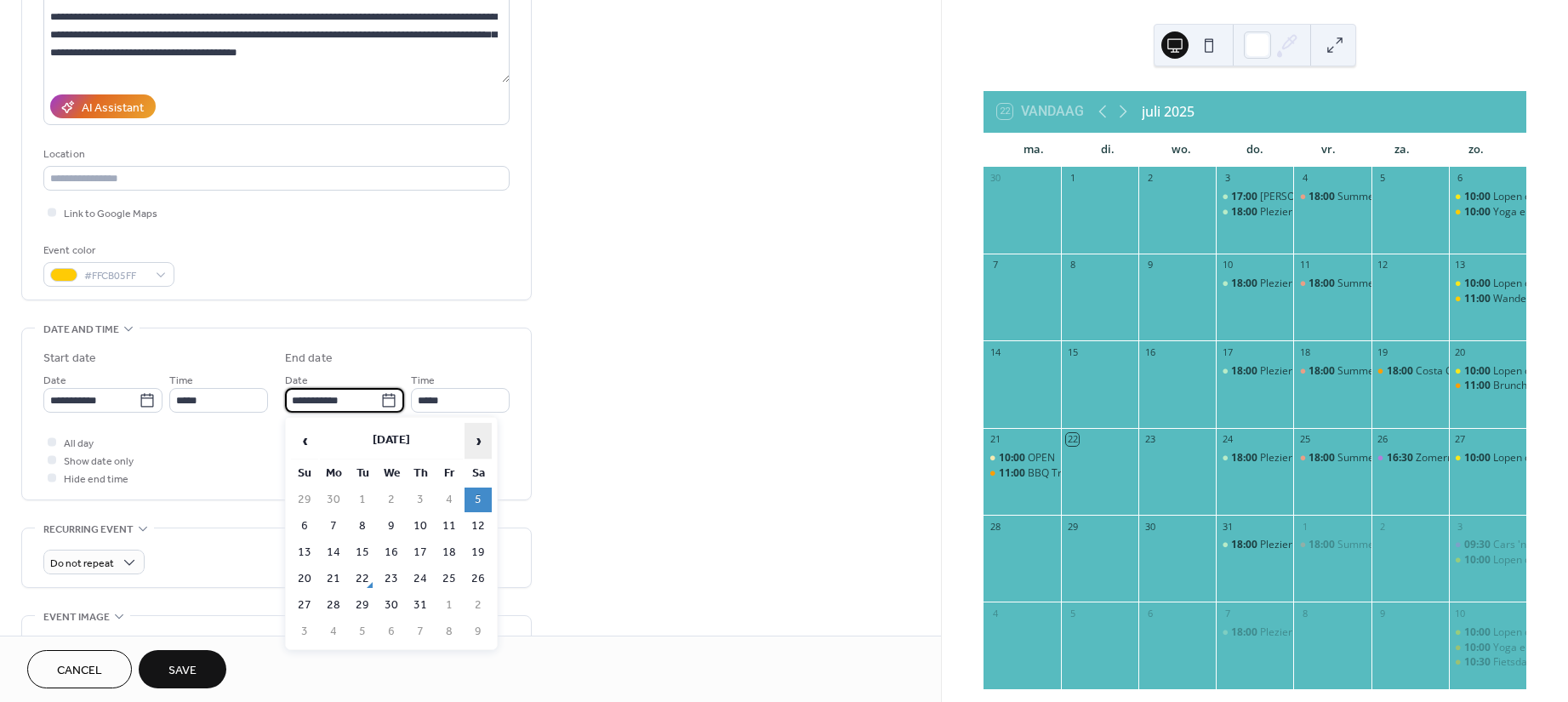 click on "›" at bounding box center (478, 441) 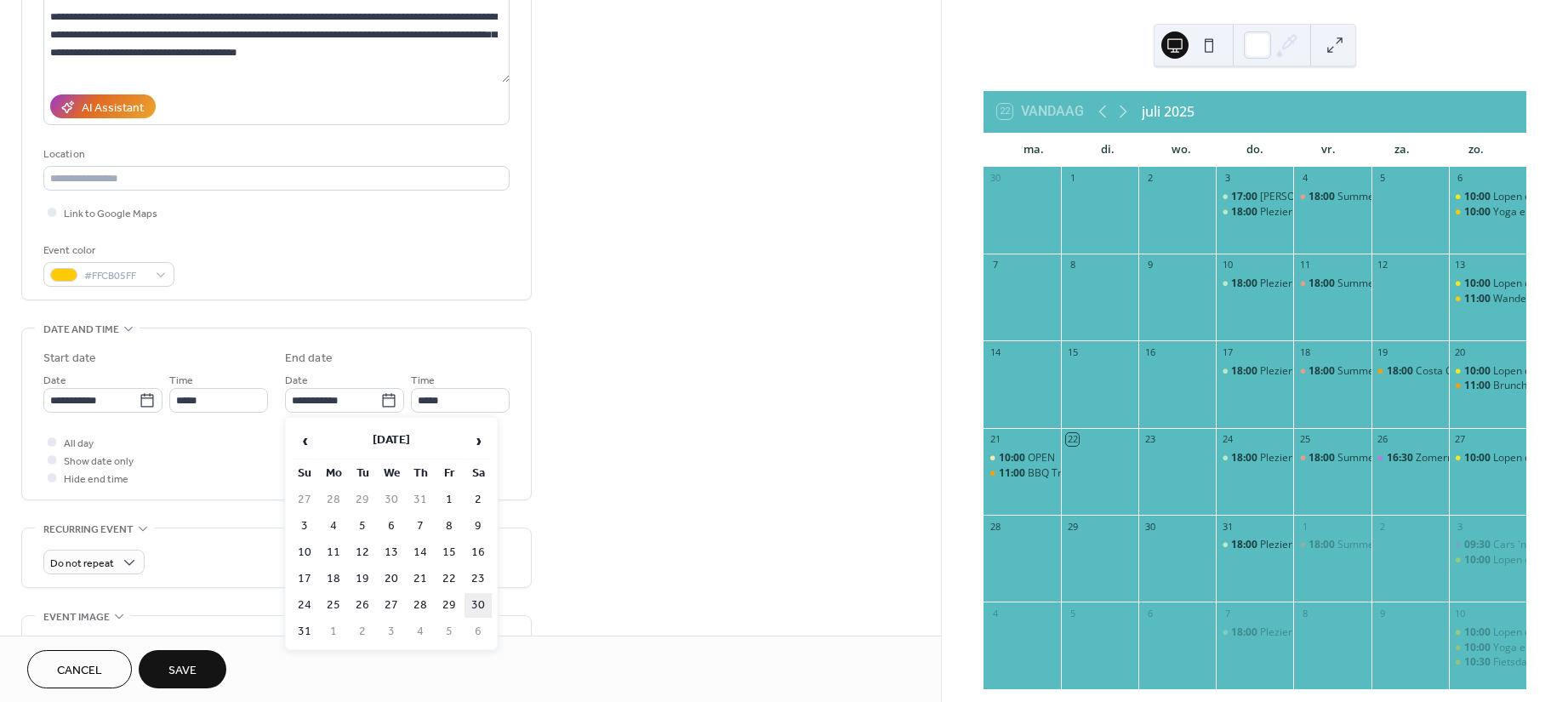 click on "30" at bounding box center (478, 605) 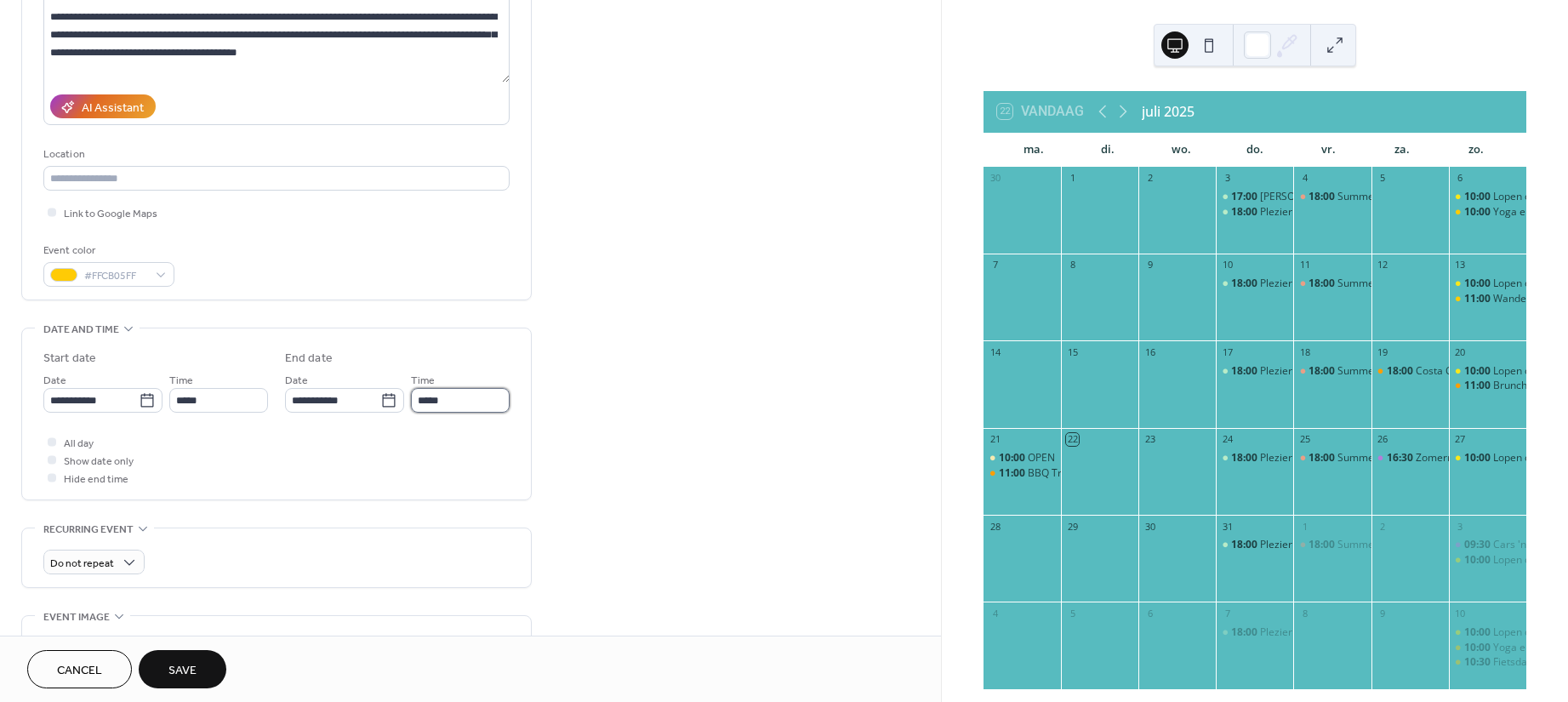 click on "*****" at bounding box center (460, 400) 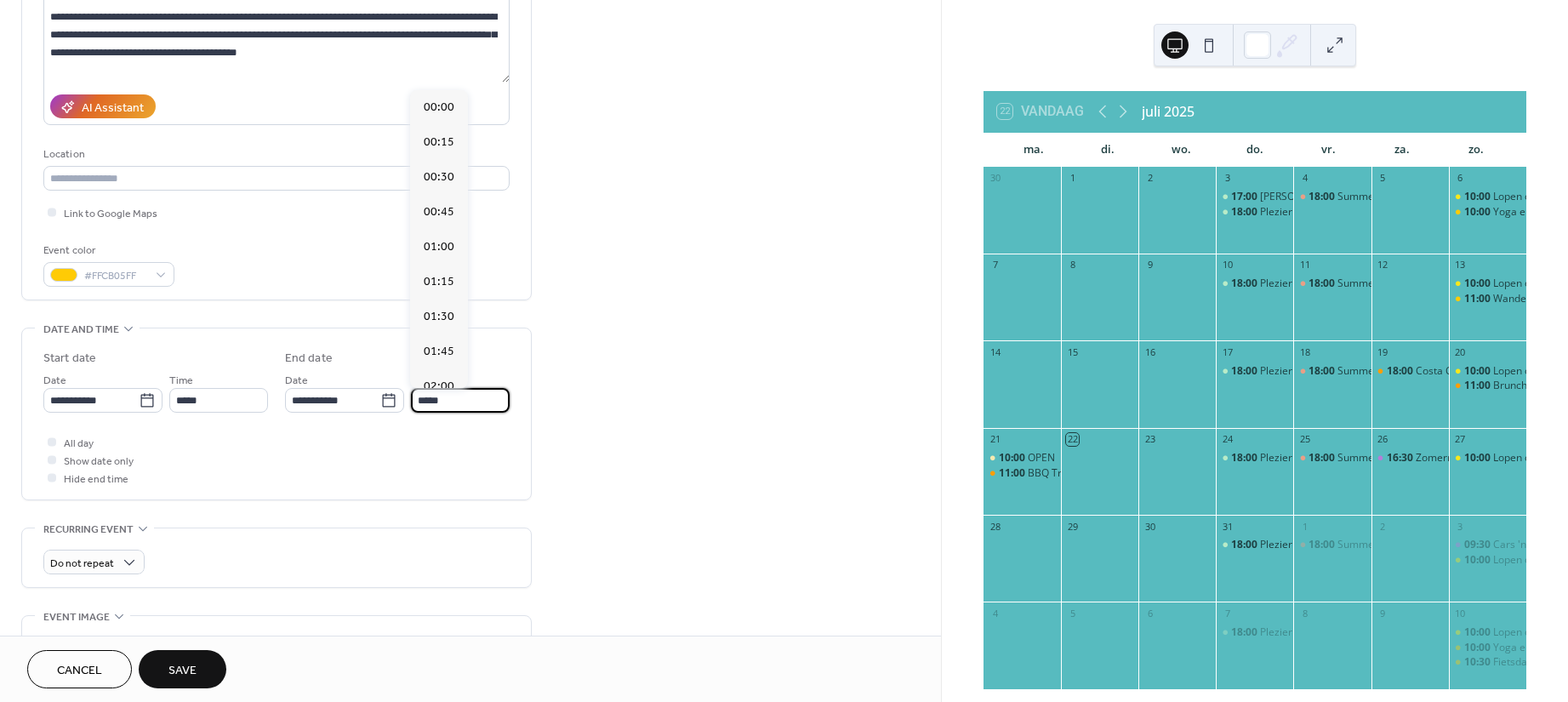 scroll, scrollTop: 1685, scrollLeft: 0, axis: vertical 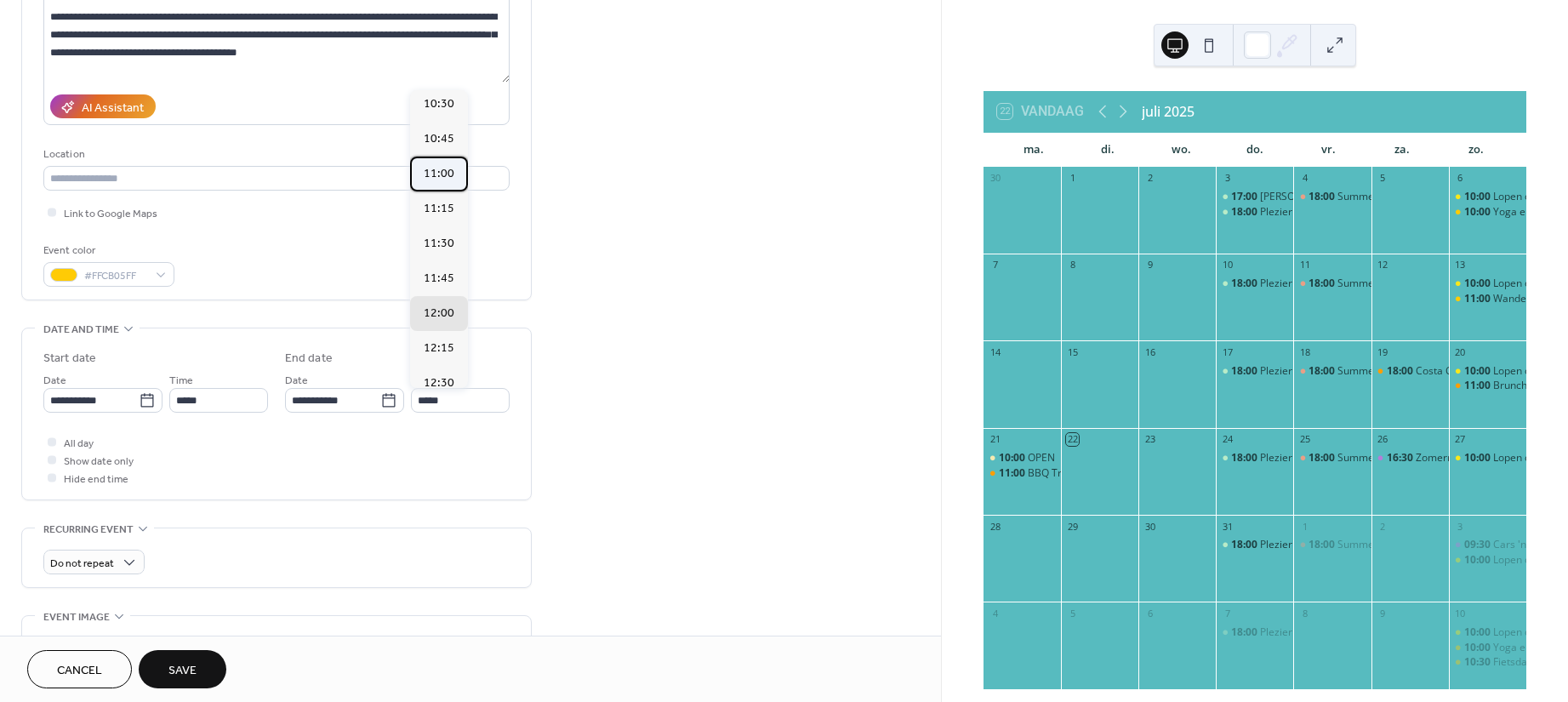 click on "11:00" at bounding box center [439, 173] 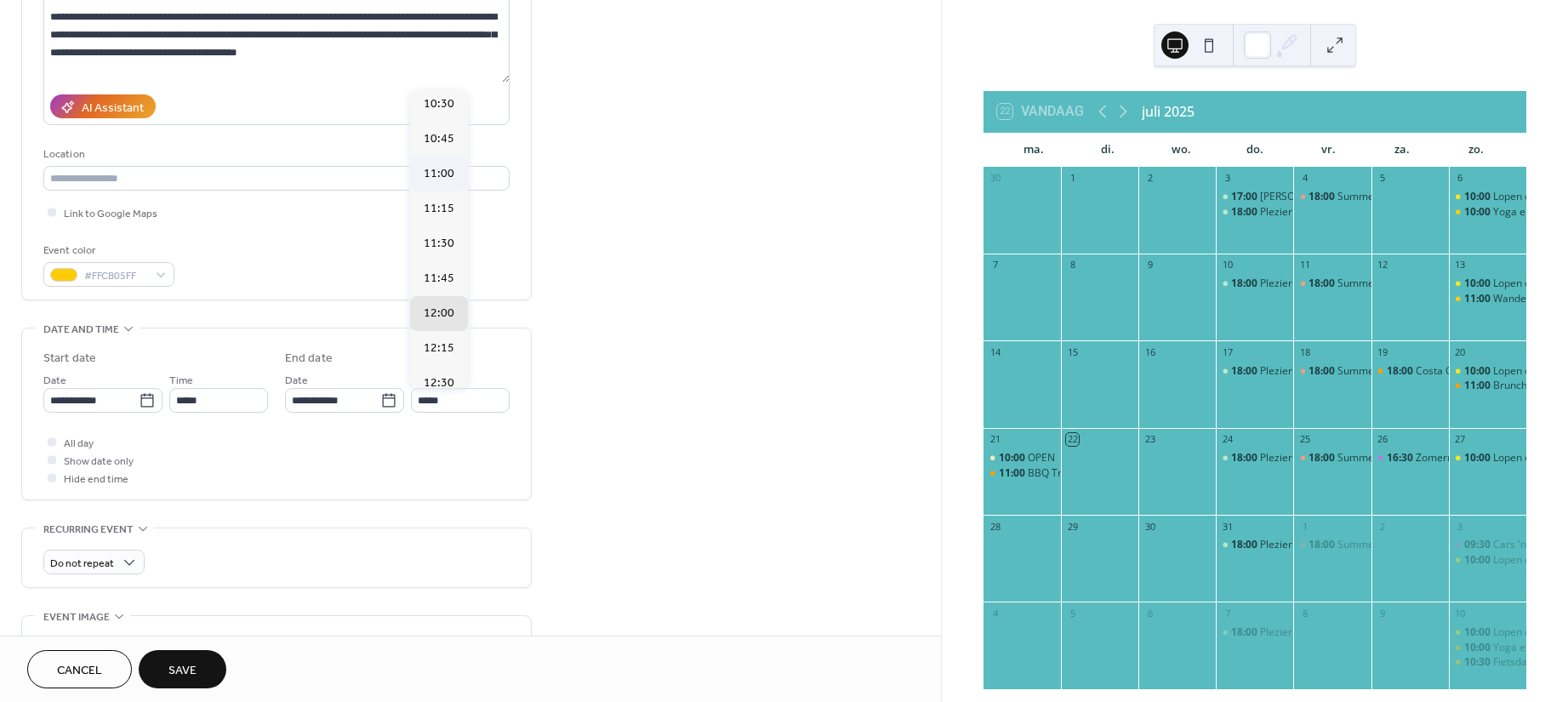 type on "*****" 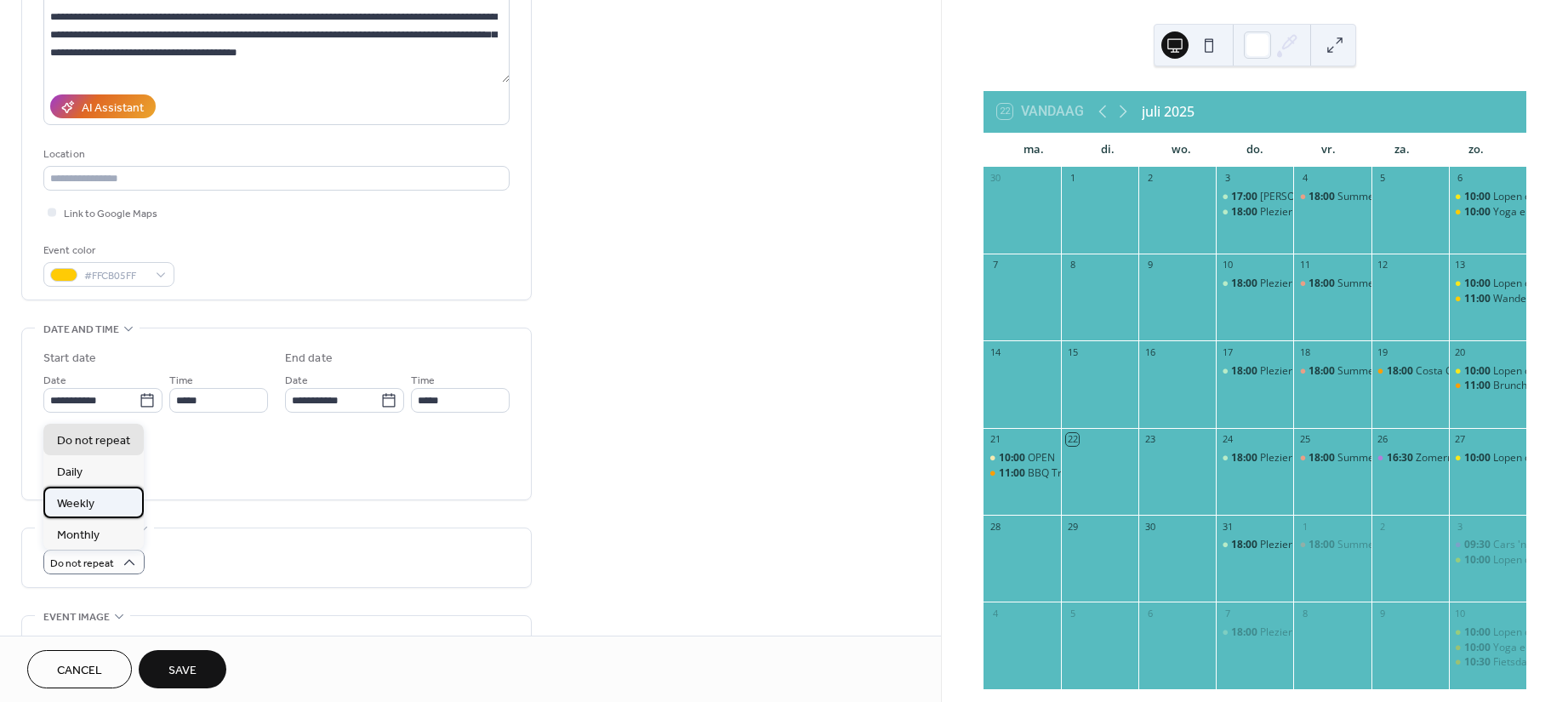 click on "Weekly" at bounding box center (94, 502) 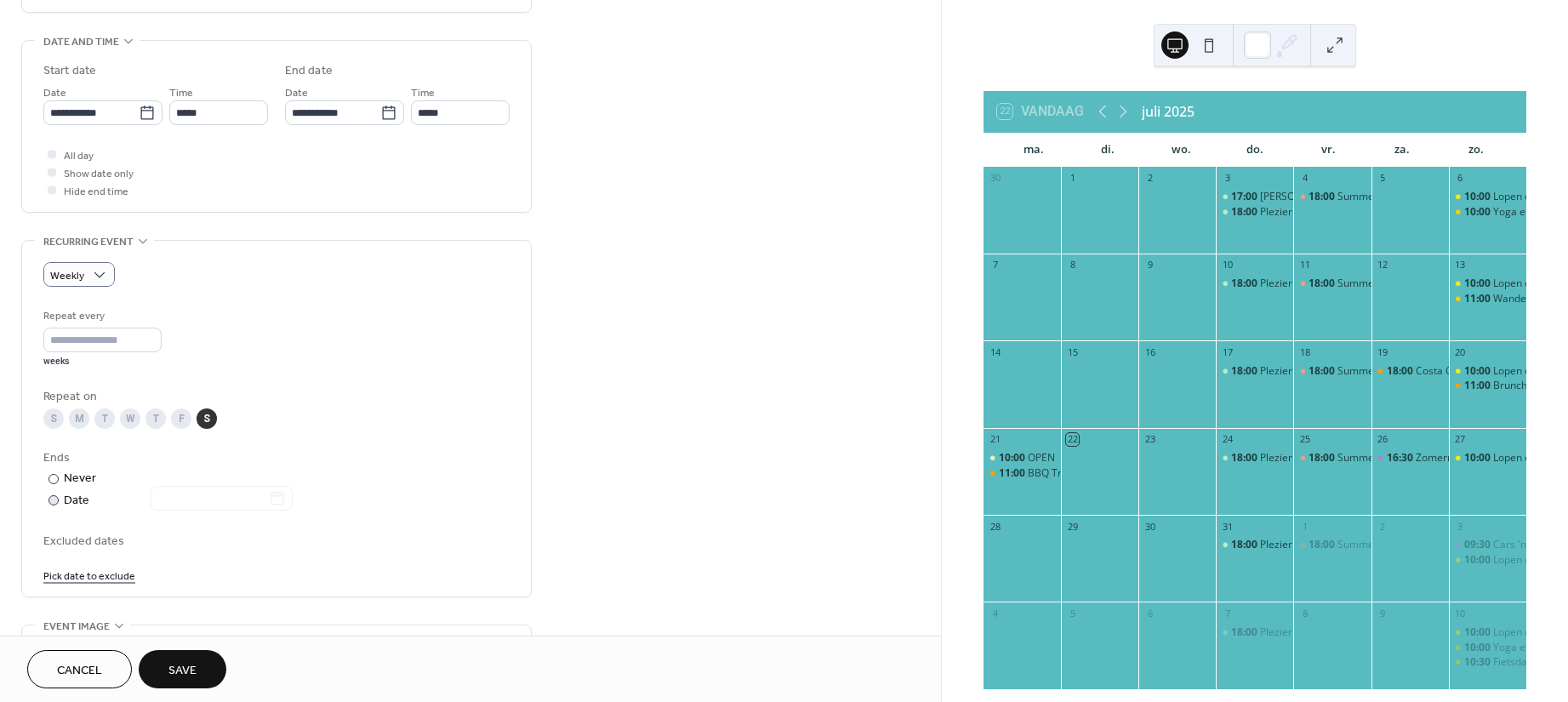 scroll, scrollTop: 567, scrollLeft: 0, axis: vertical 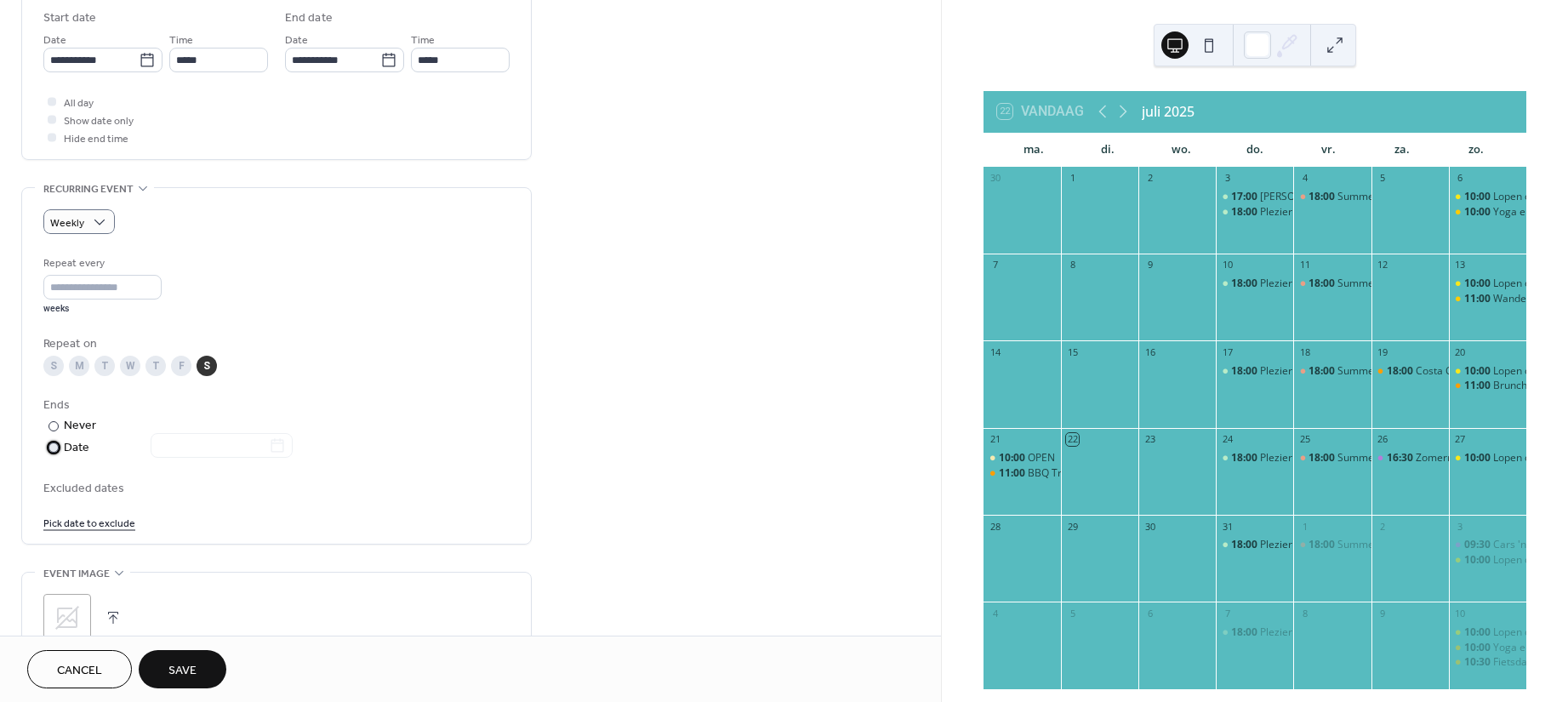 click at bounding box center (54, 448) 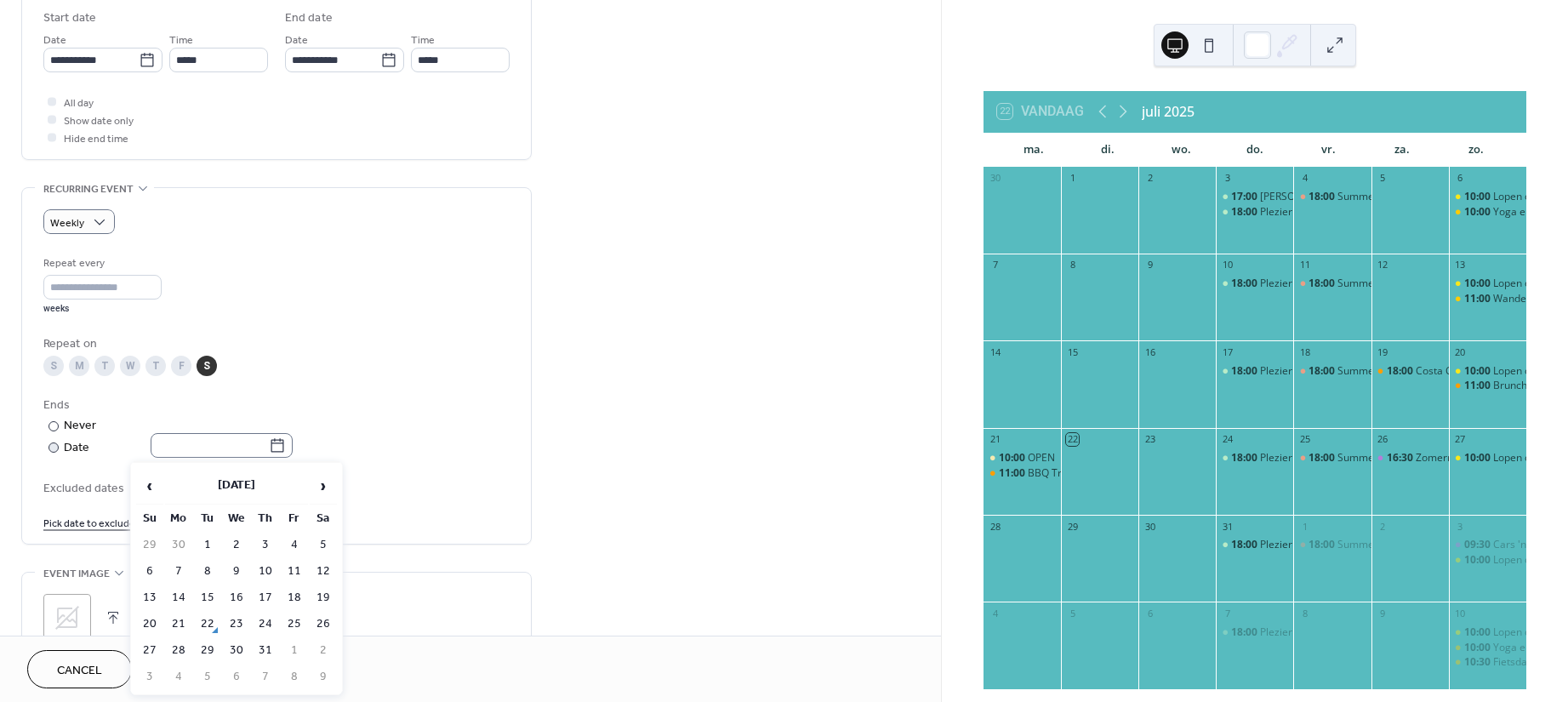click 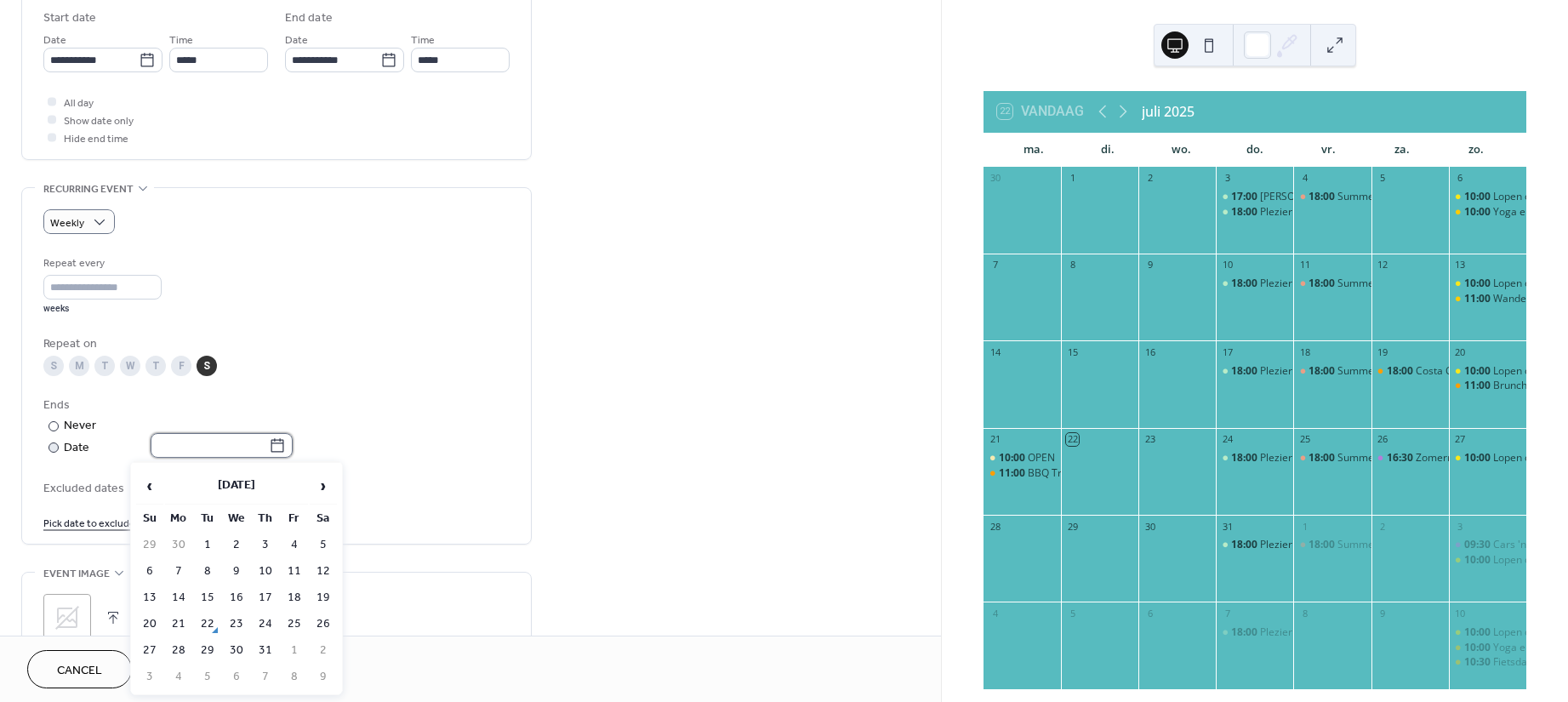 click at bounding box center (209, 445) 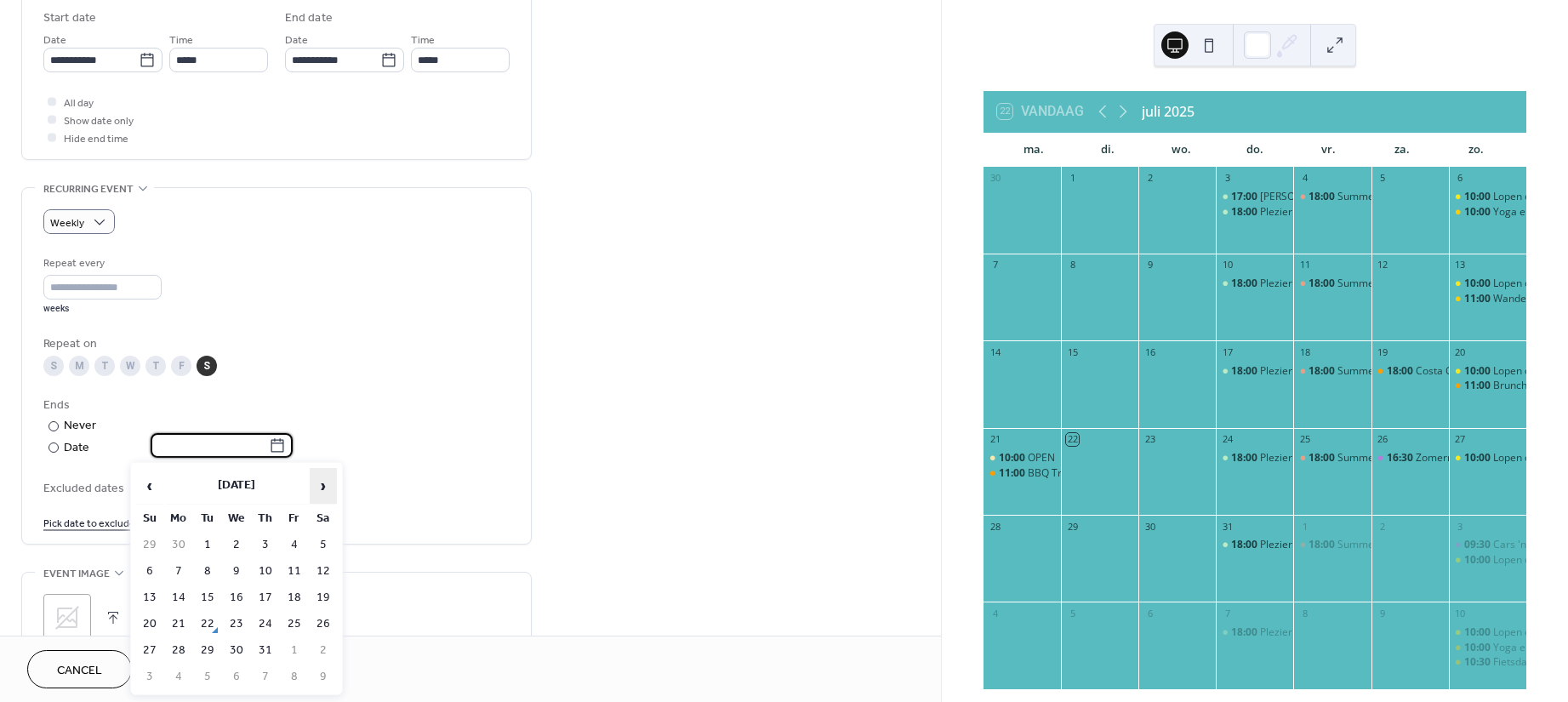 click on "›" at bounding box center (323, 486) 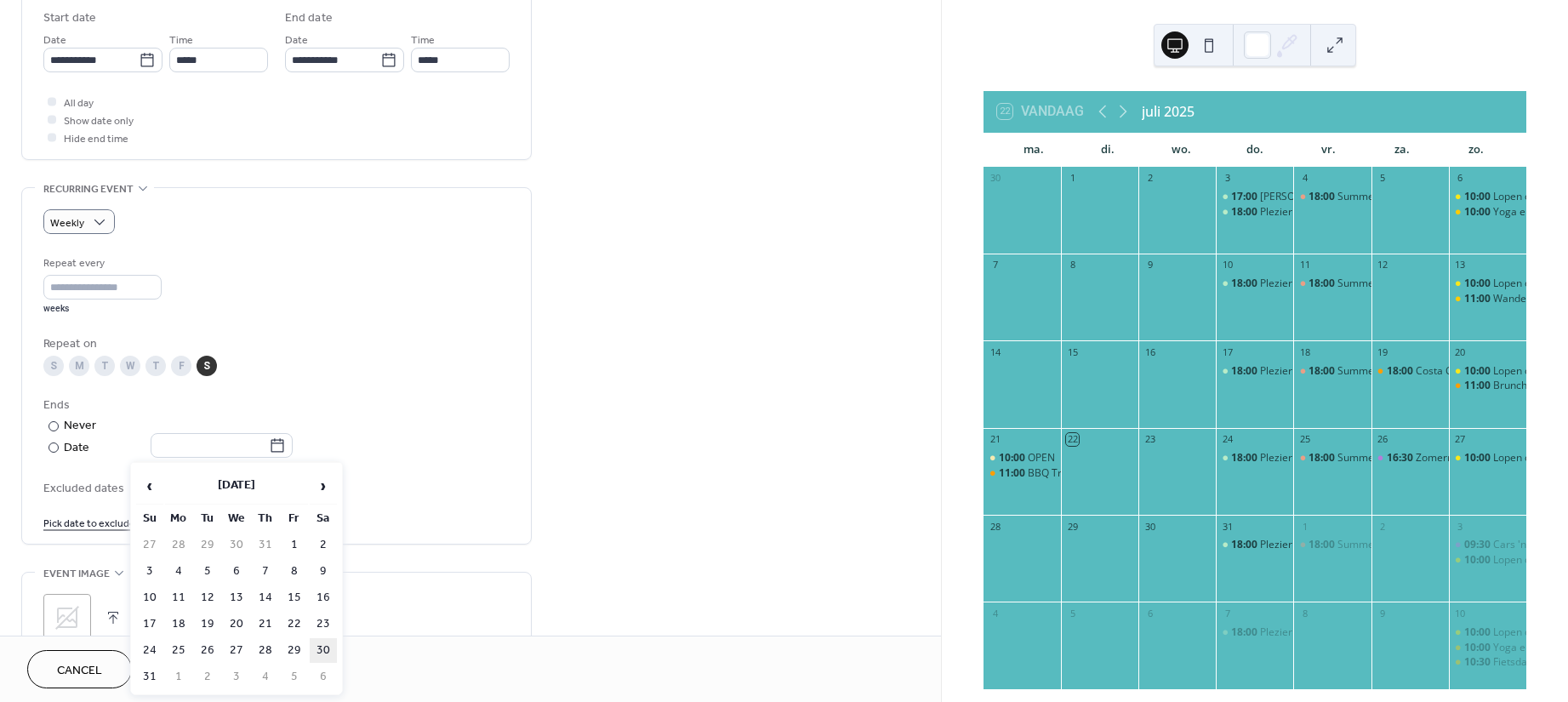 click on "30" at bounding box center (323, 650) 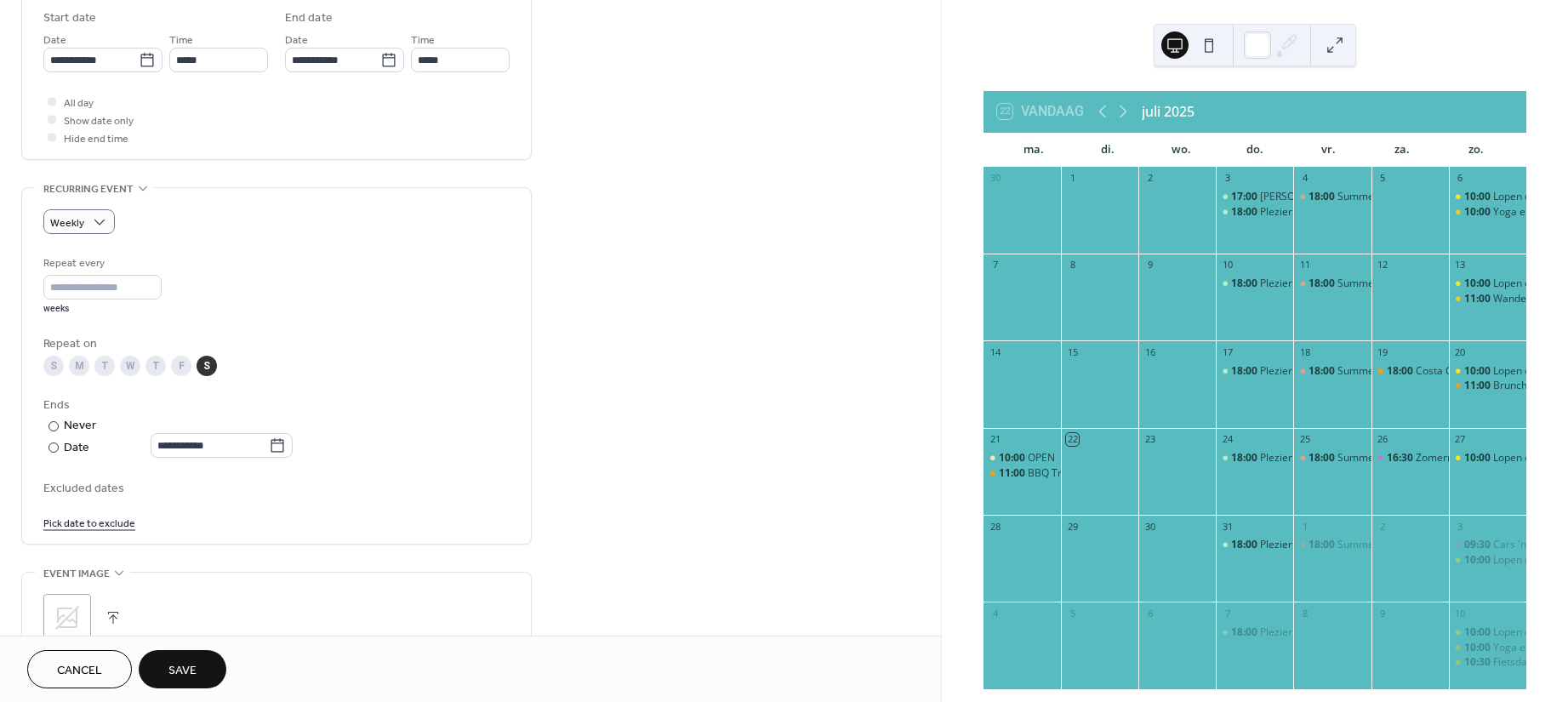 click on "Save" at bounding box center (182, 671) 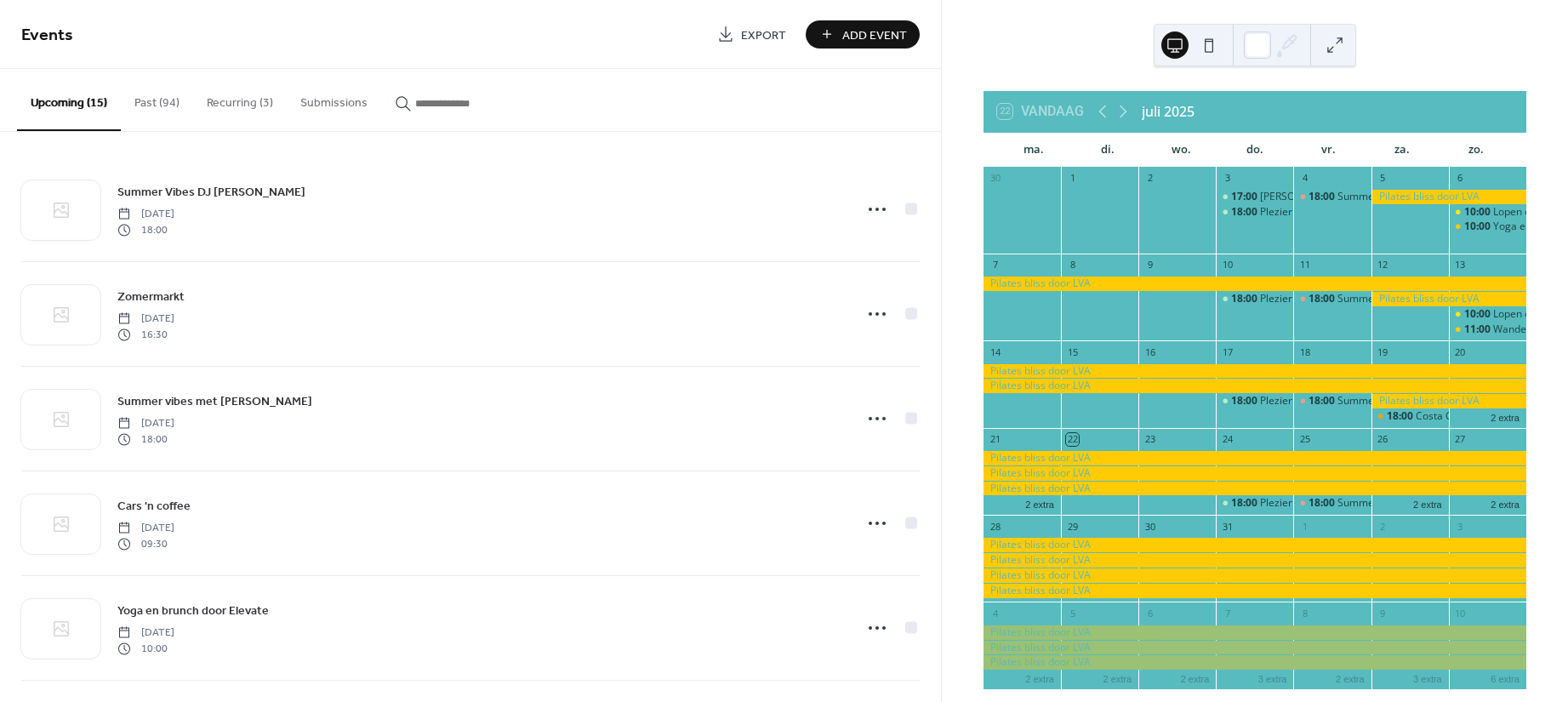 click on "Recurring (3)" at bounding box center (240, 99) 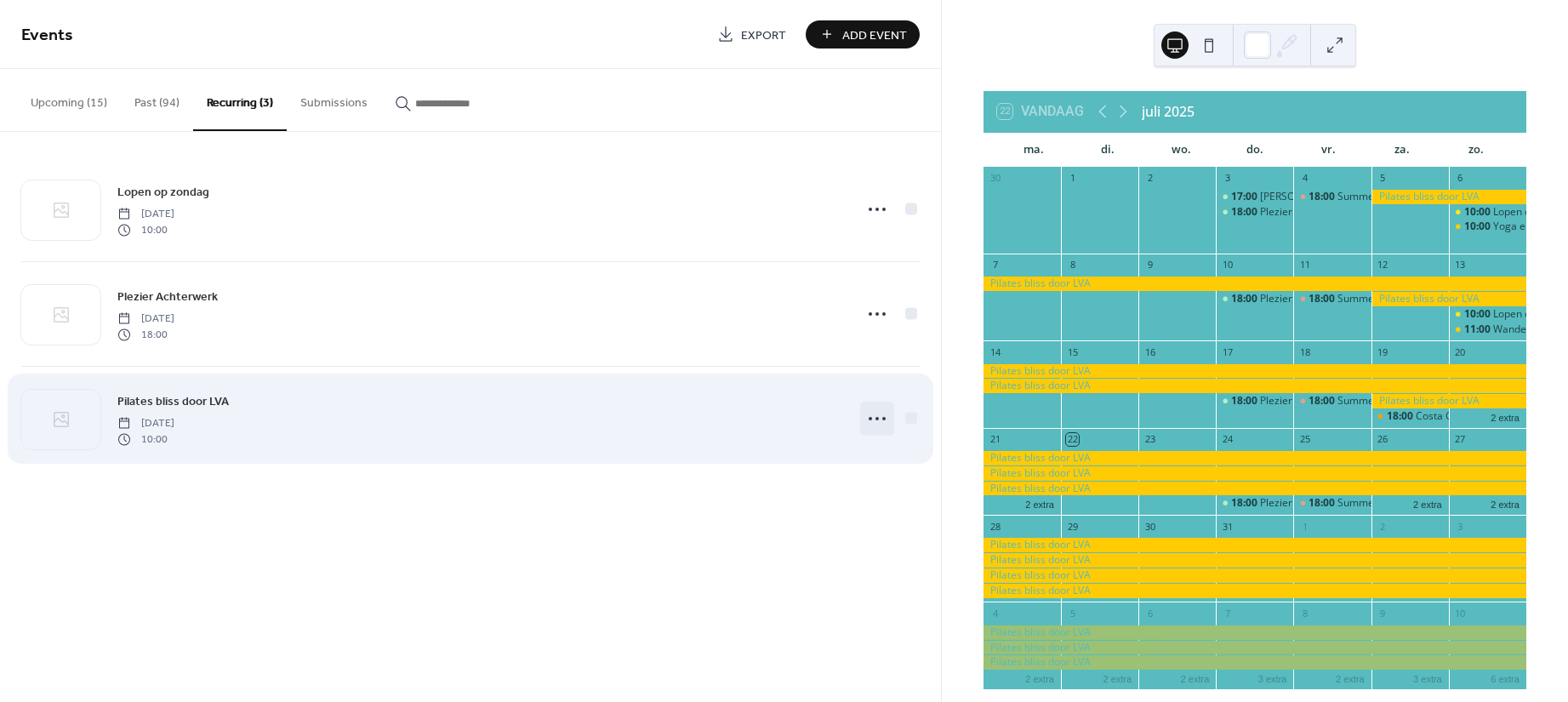 click 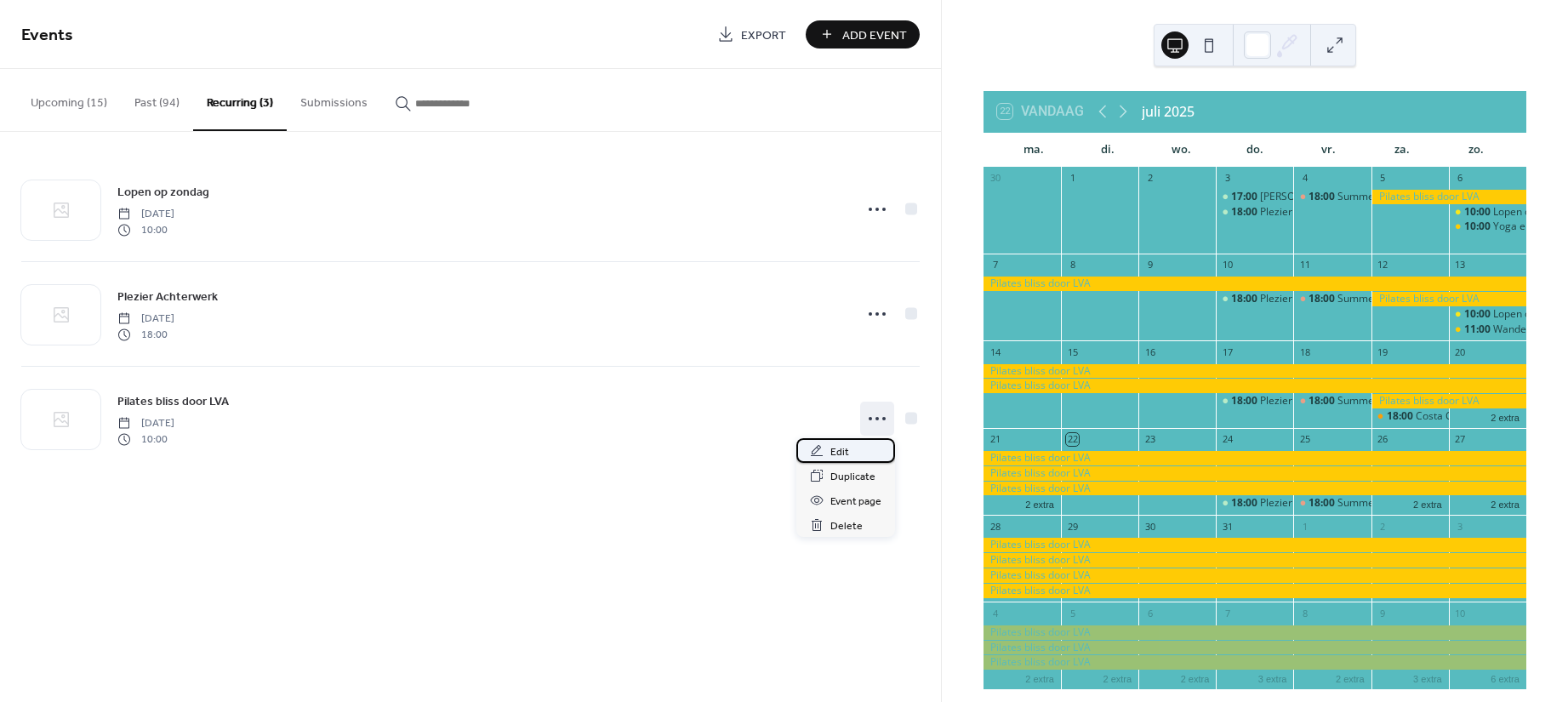 click on "Edit" at bounding box center (840, 452) 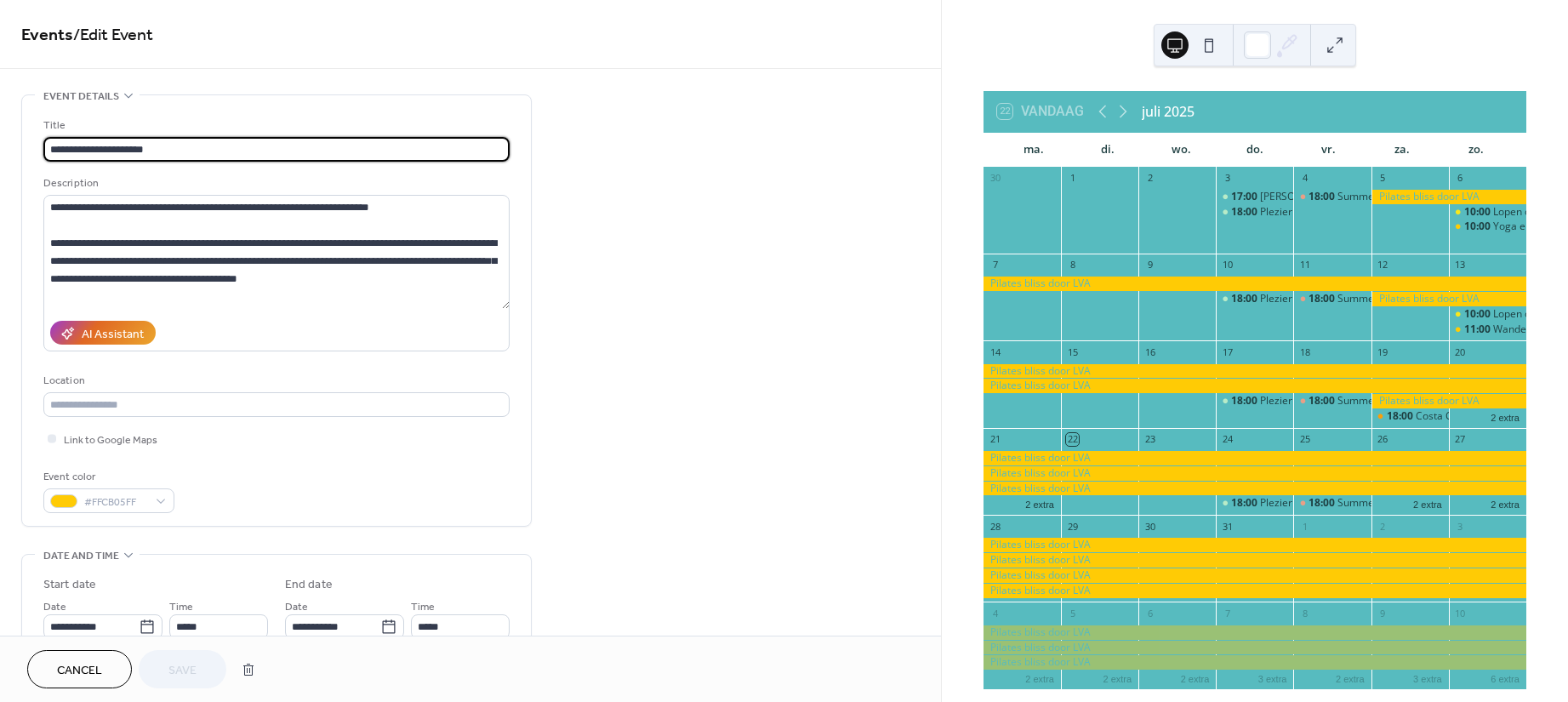 scroll, scrollTop: 113, scrollLeft: 0, axis: vertical 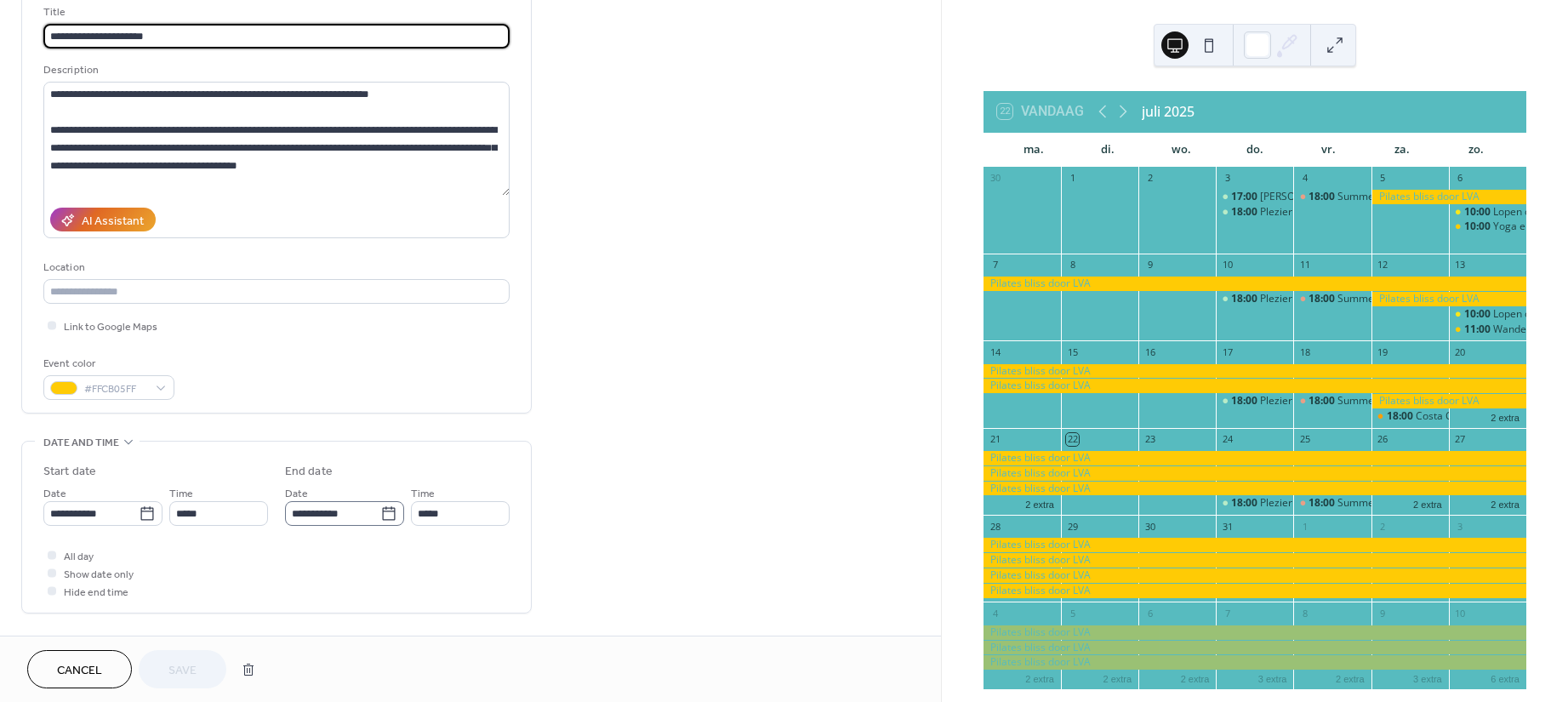 click 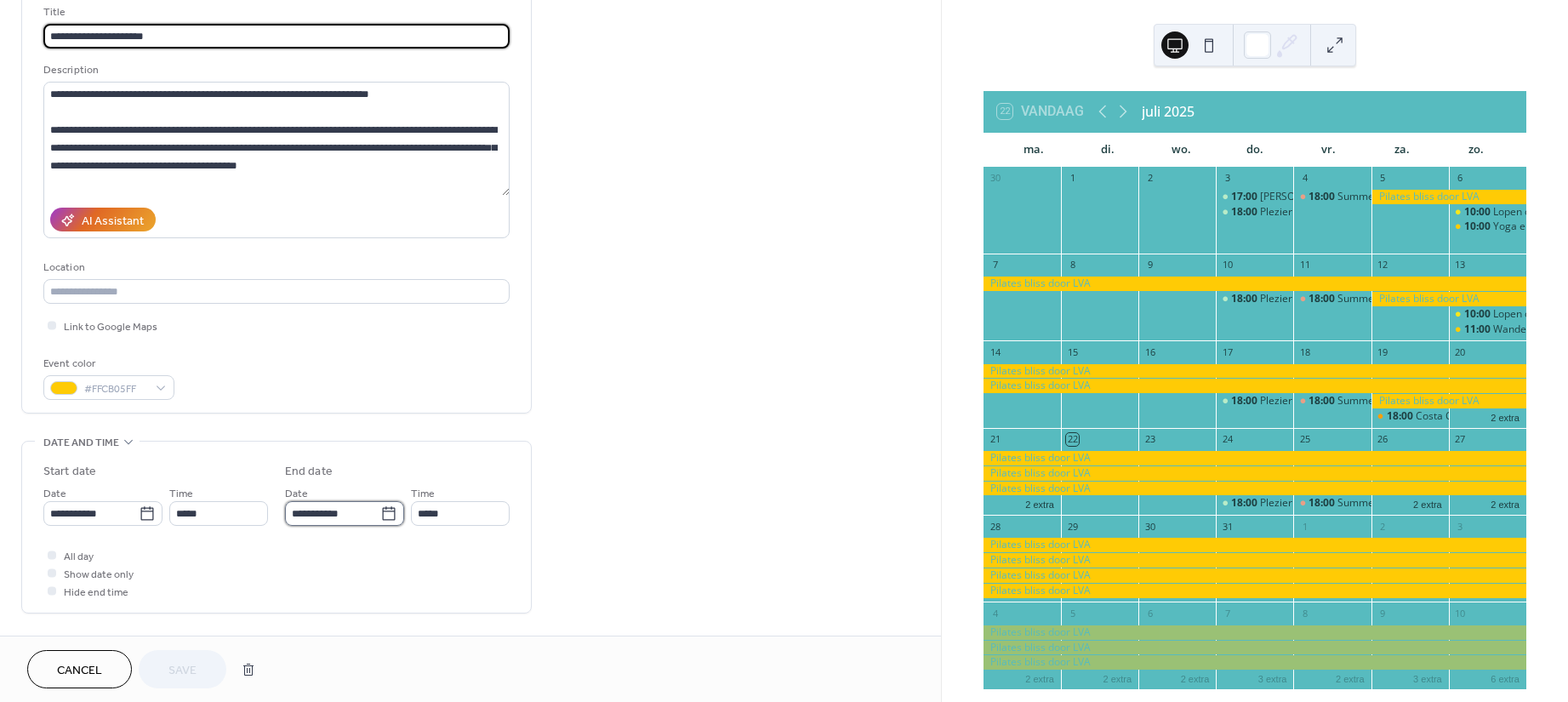 click on "**********" at bounding box center [333, 513] 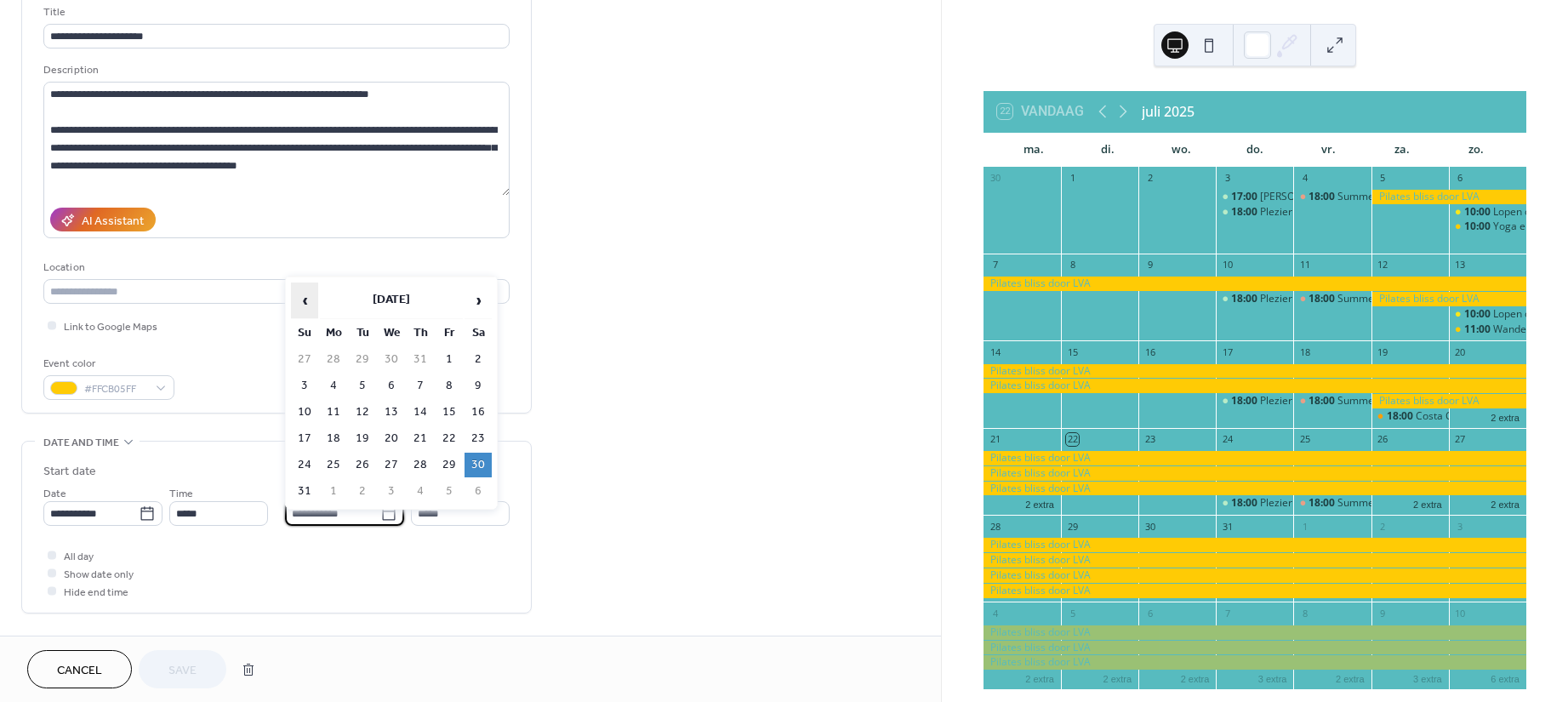 click on "‹" at bounding box center [305, 300] 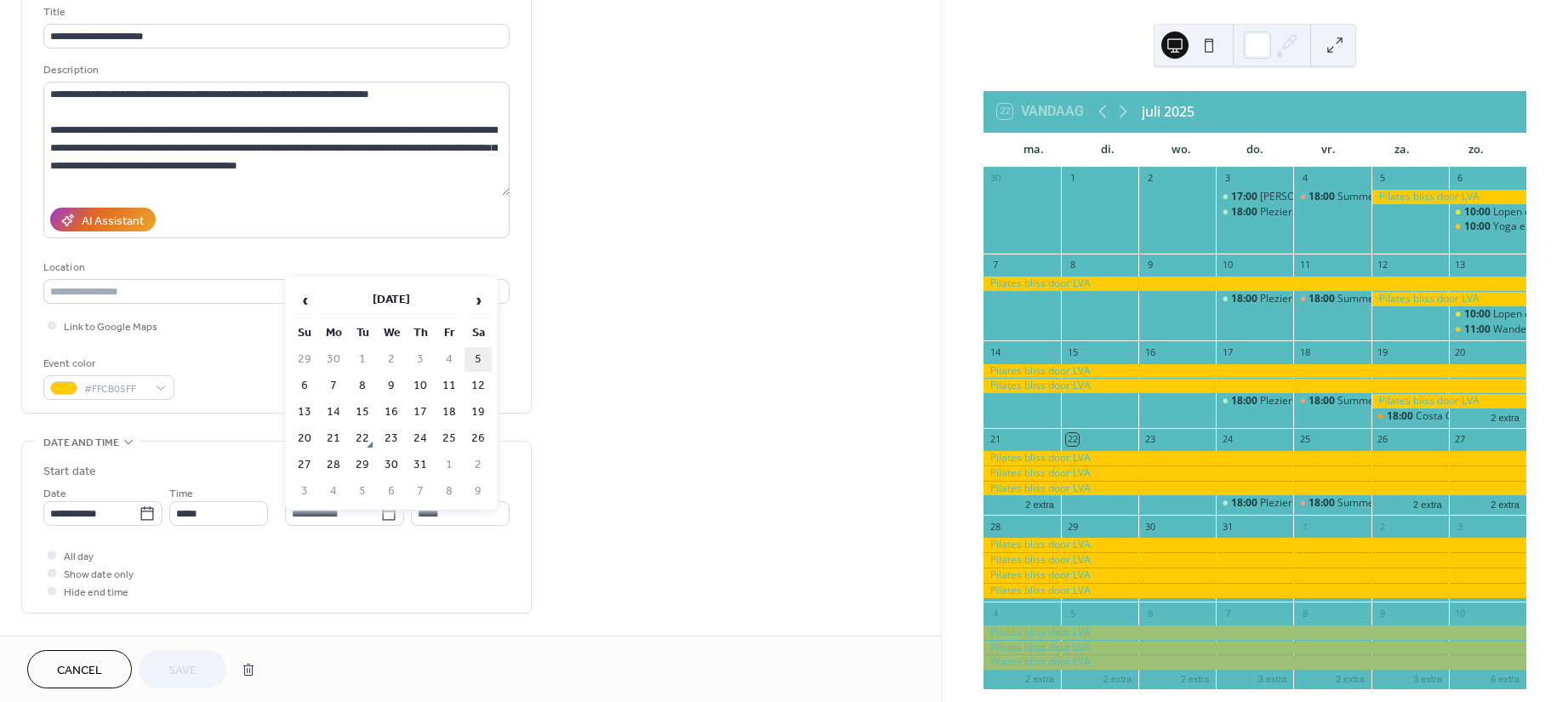 click on "5" at bounding box center (478, 359) 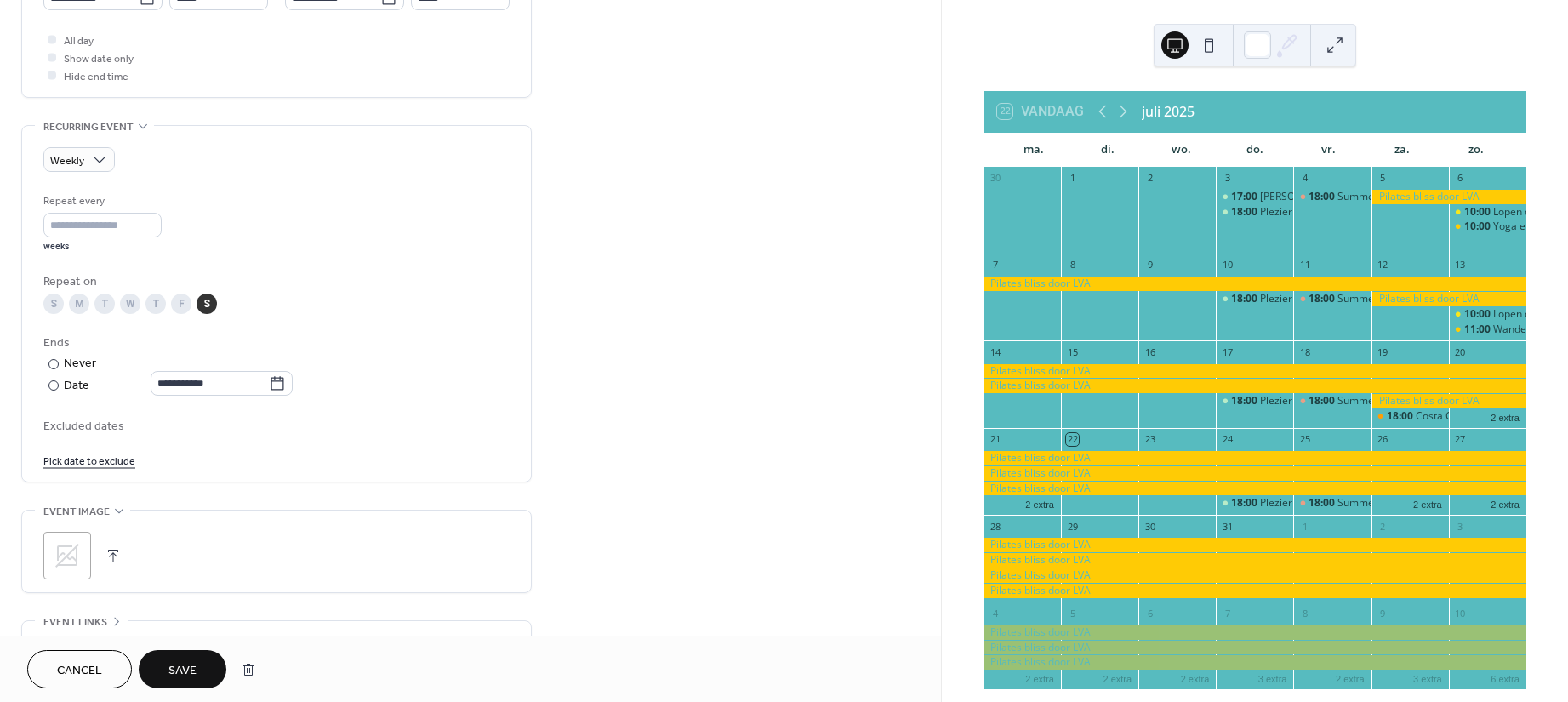 scroll, scrollTop: 681, scrollLeft: 0, axis: vertical 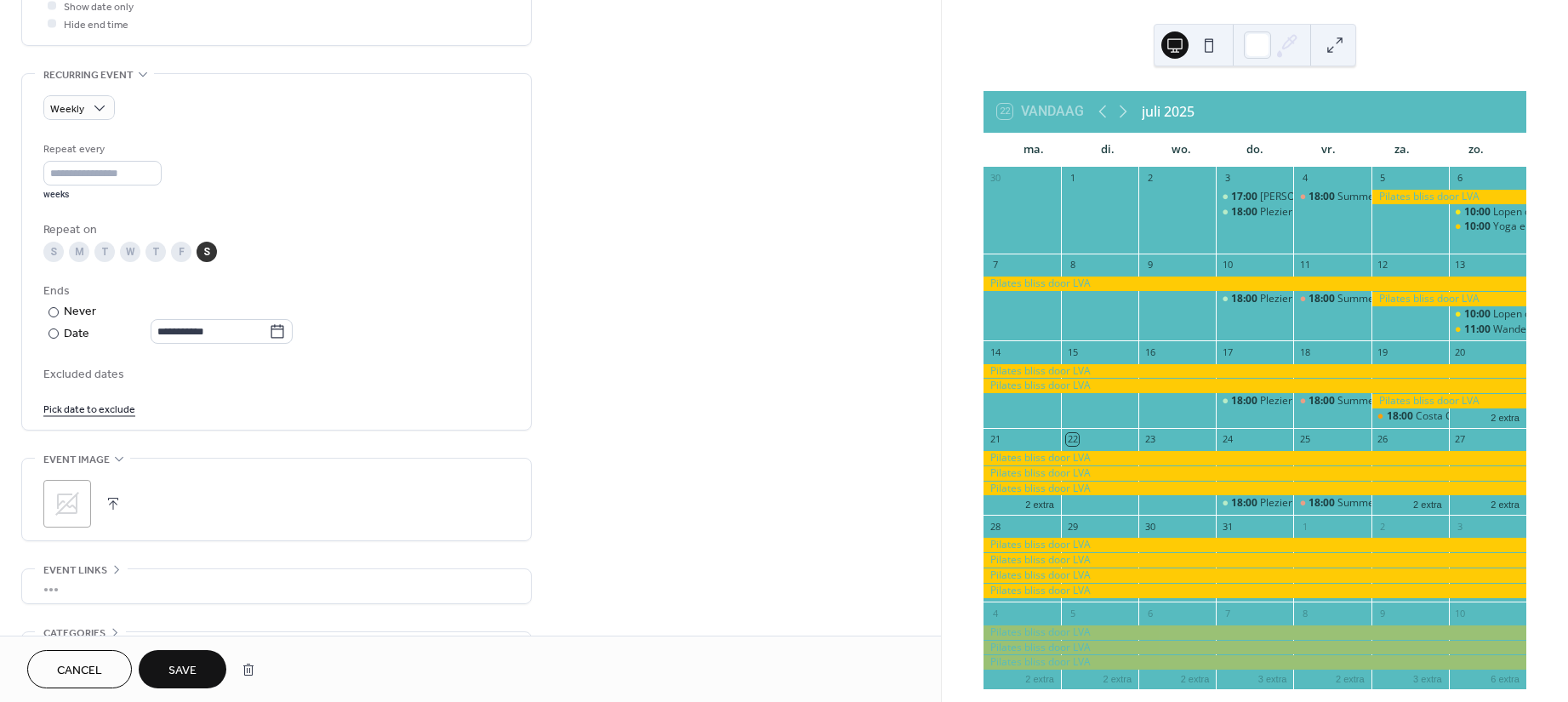click on "Save" at bounding box center (182, 671) 